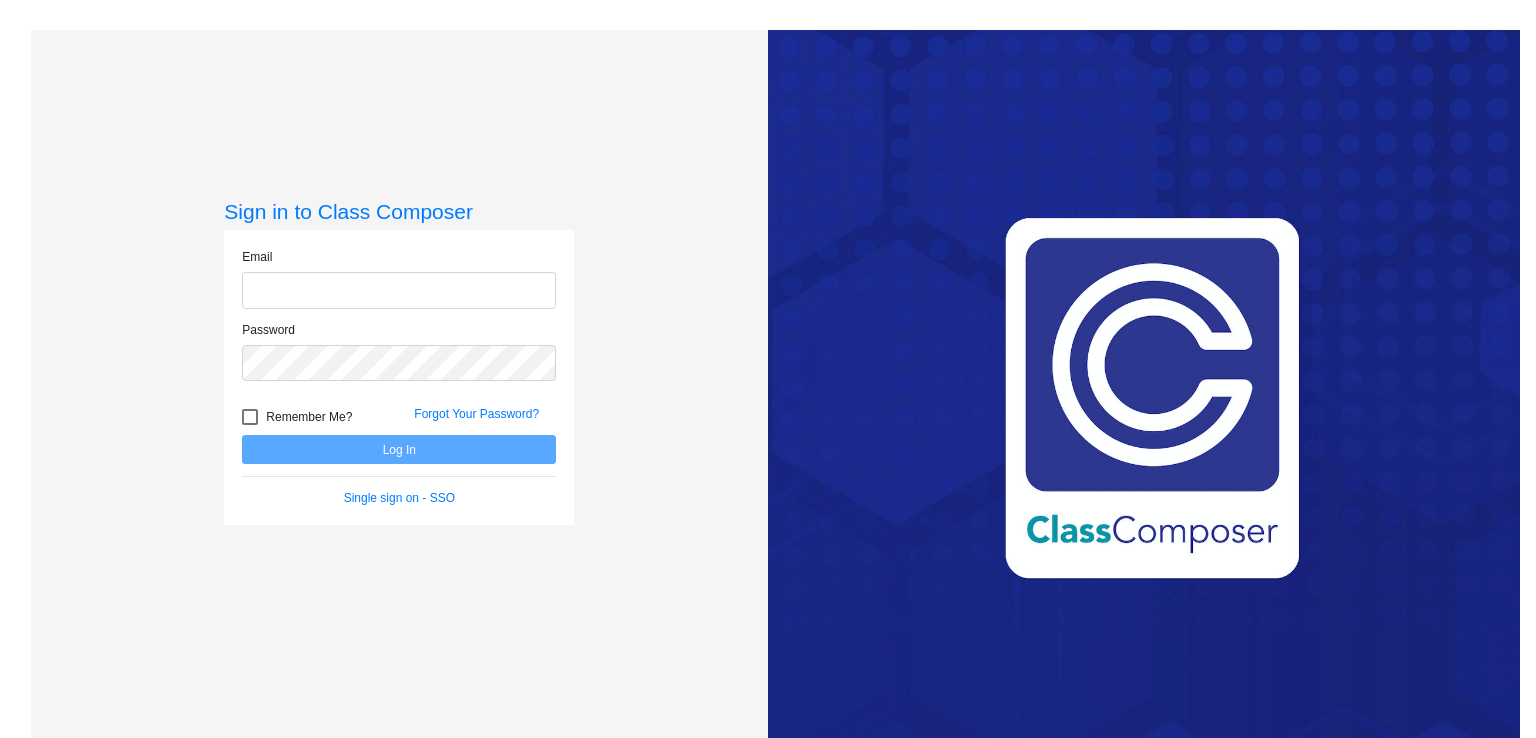 scroll, scrollTop: 0, scrollLeft: 0, axis: both 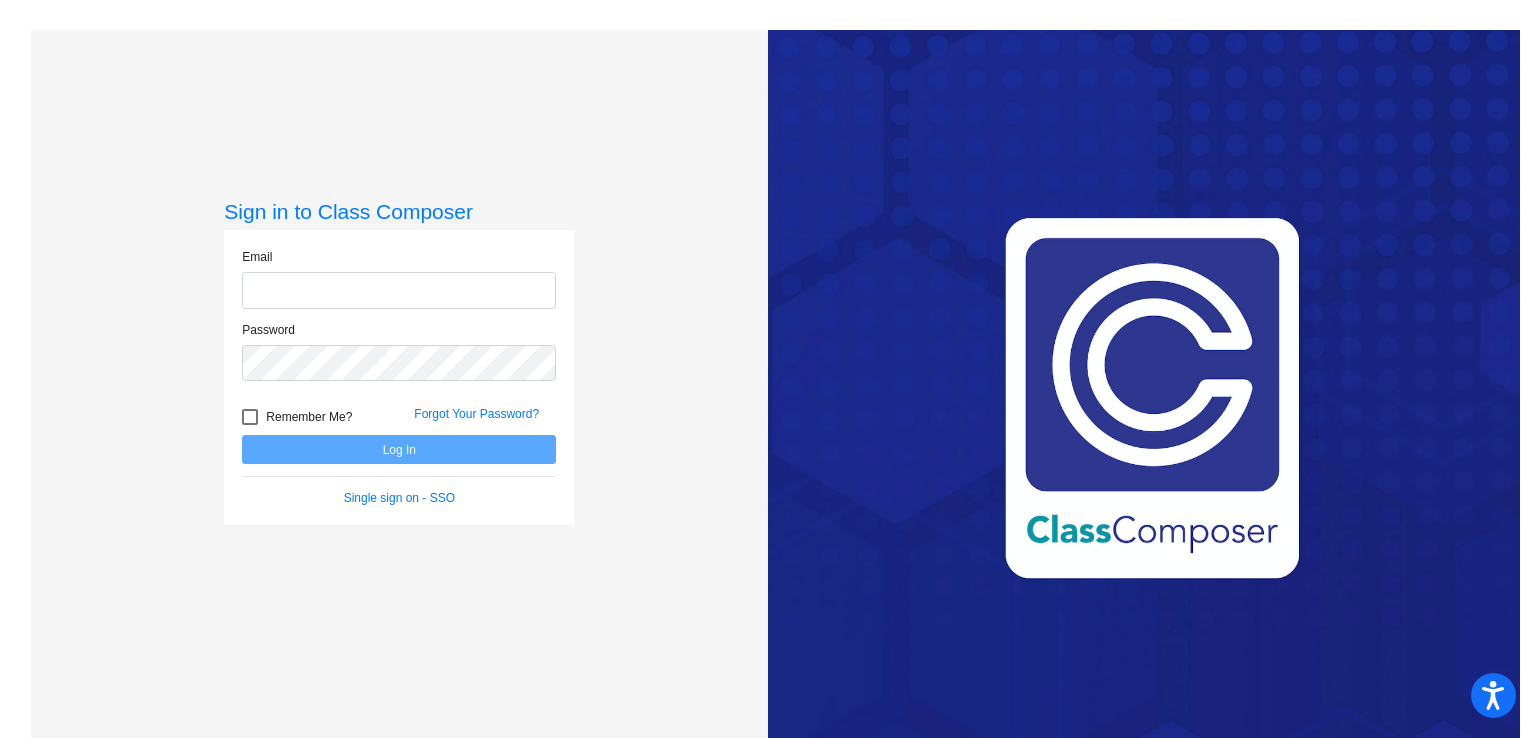 type on "[EMAIL_ADDRESS][DOMAIN_NAME]" 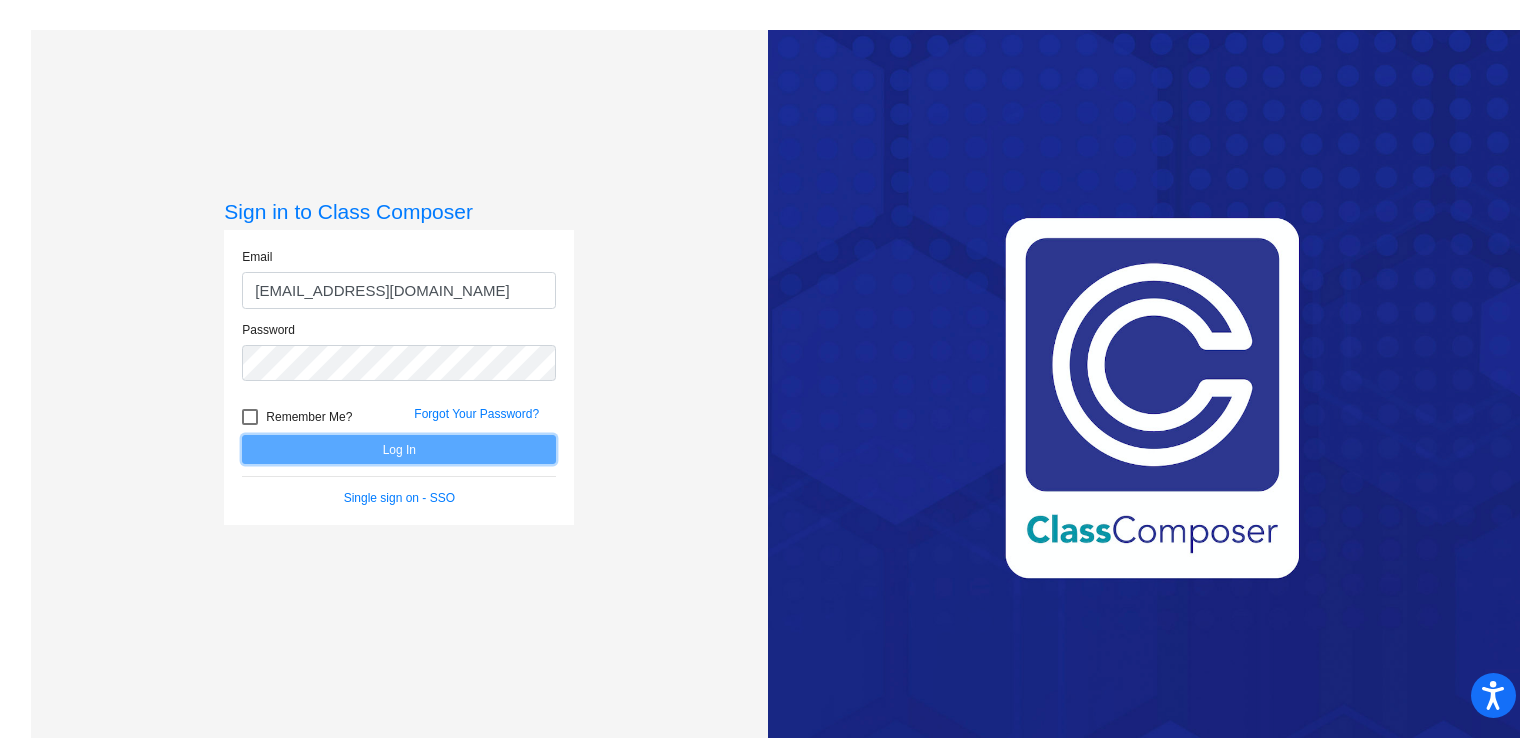click on "Log In" 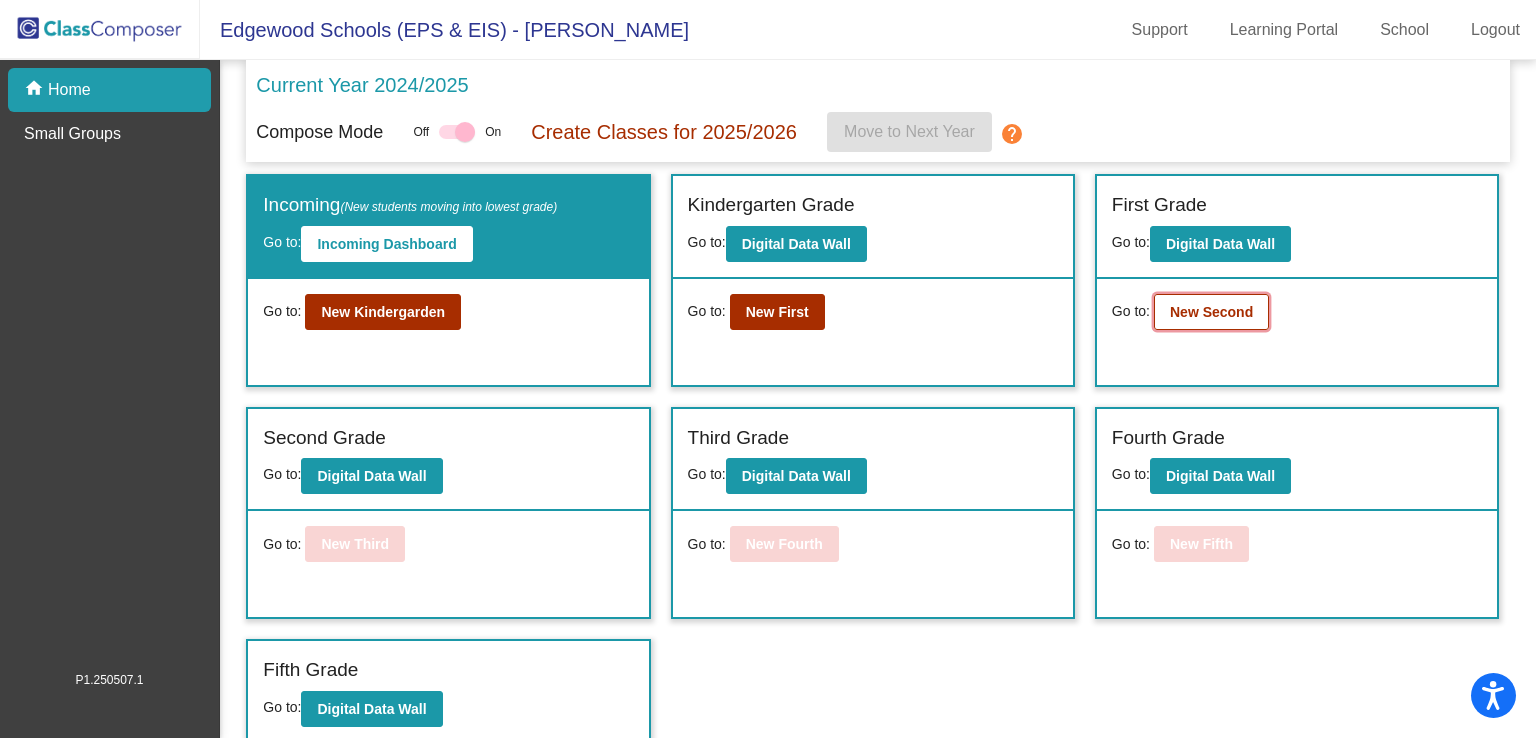 click on "New Second" 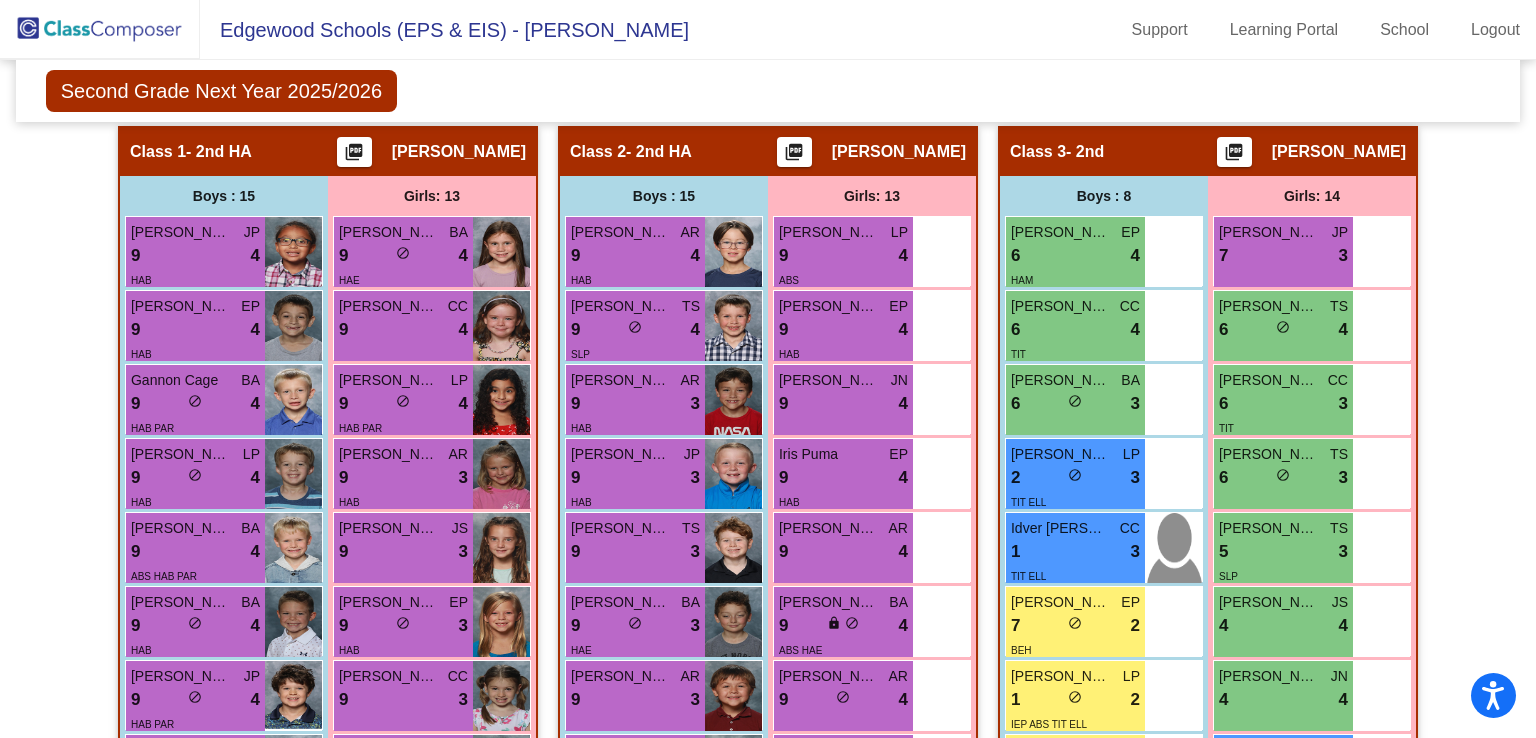 scroll, scrollTop: 532, scrollLeft: 0, axis: vertical 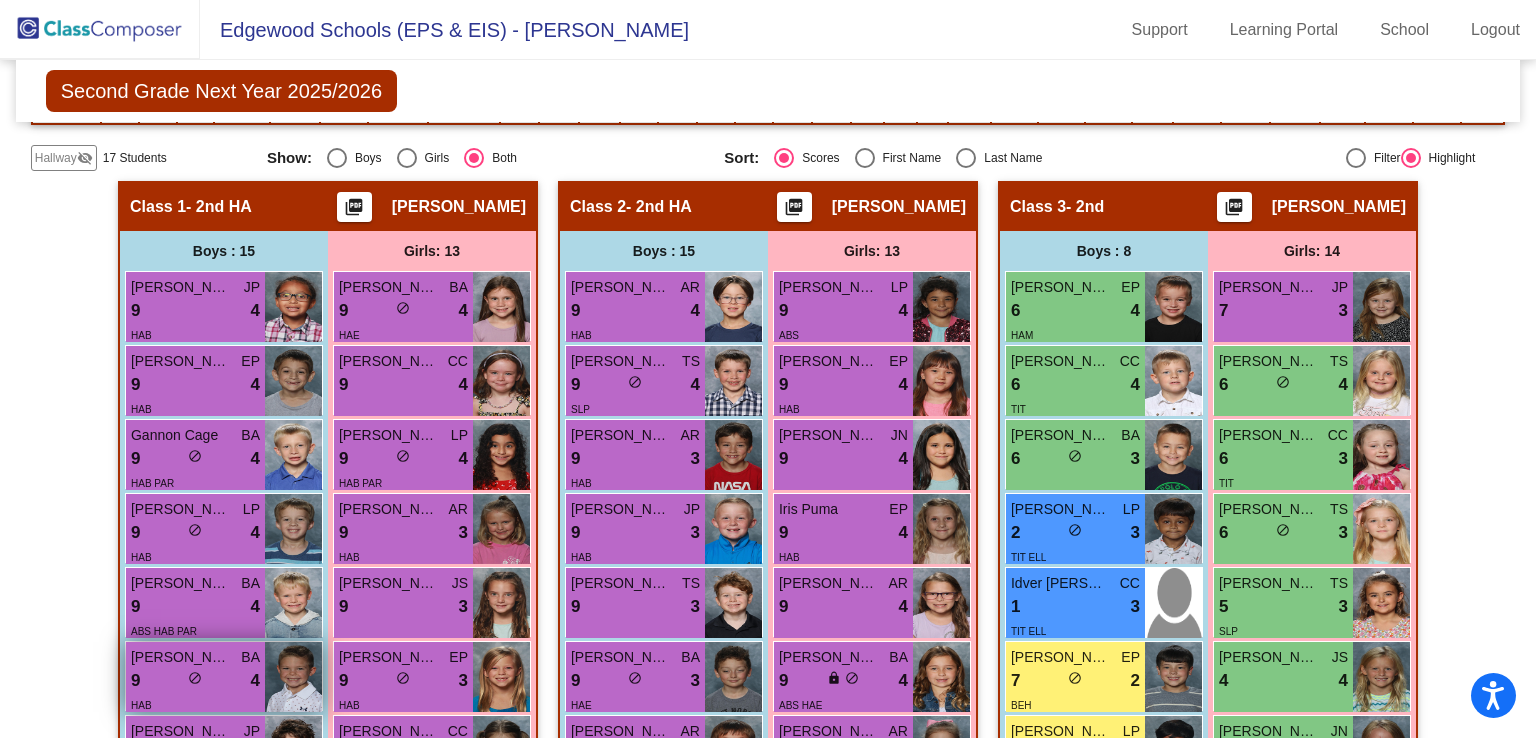 click on "9 lock do_not_disturb_alt 4" at bounding box center [195, 681] 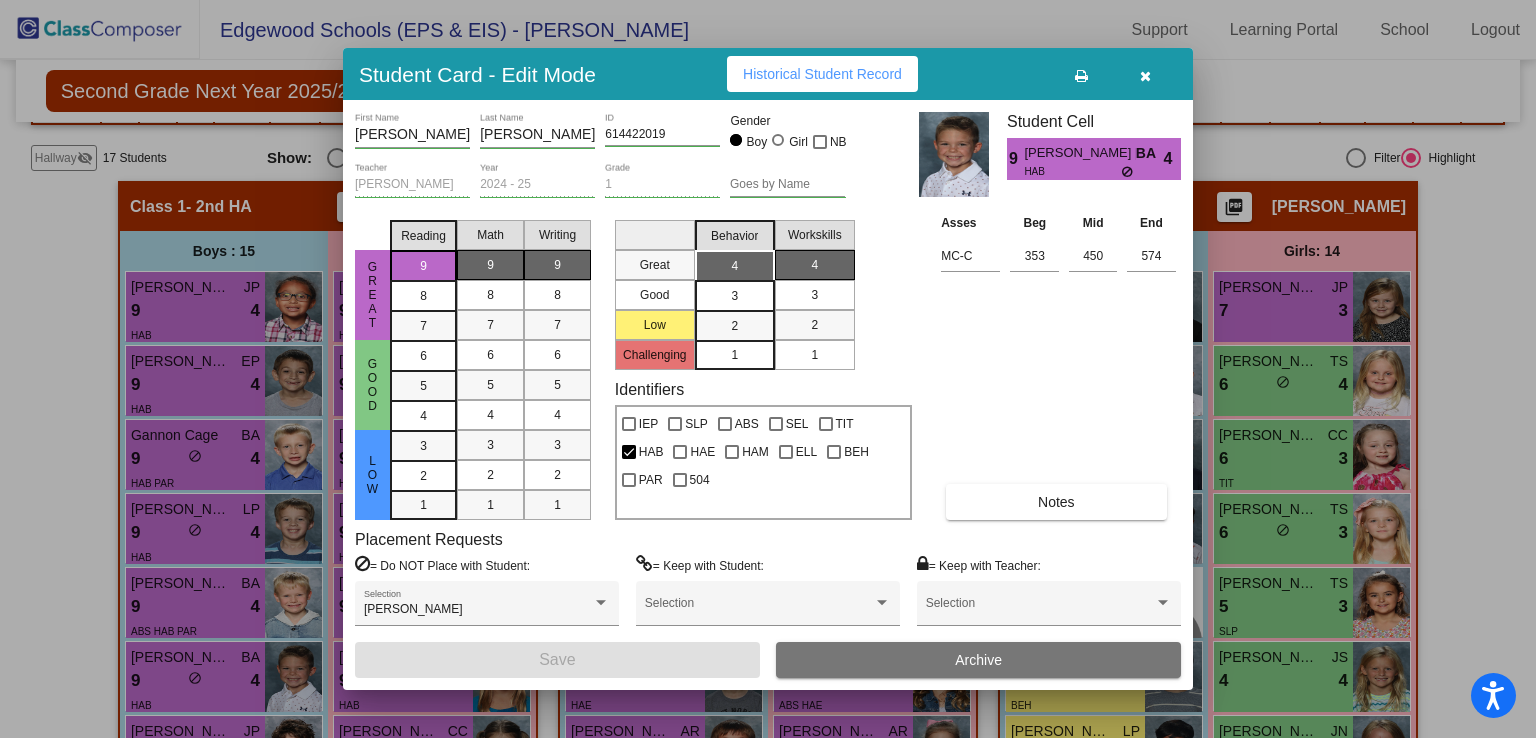 click on "Notes" at bounding box center [1056, 502] 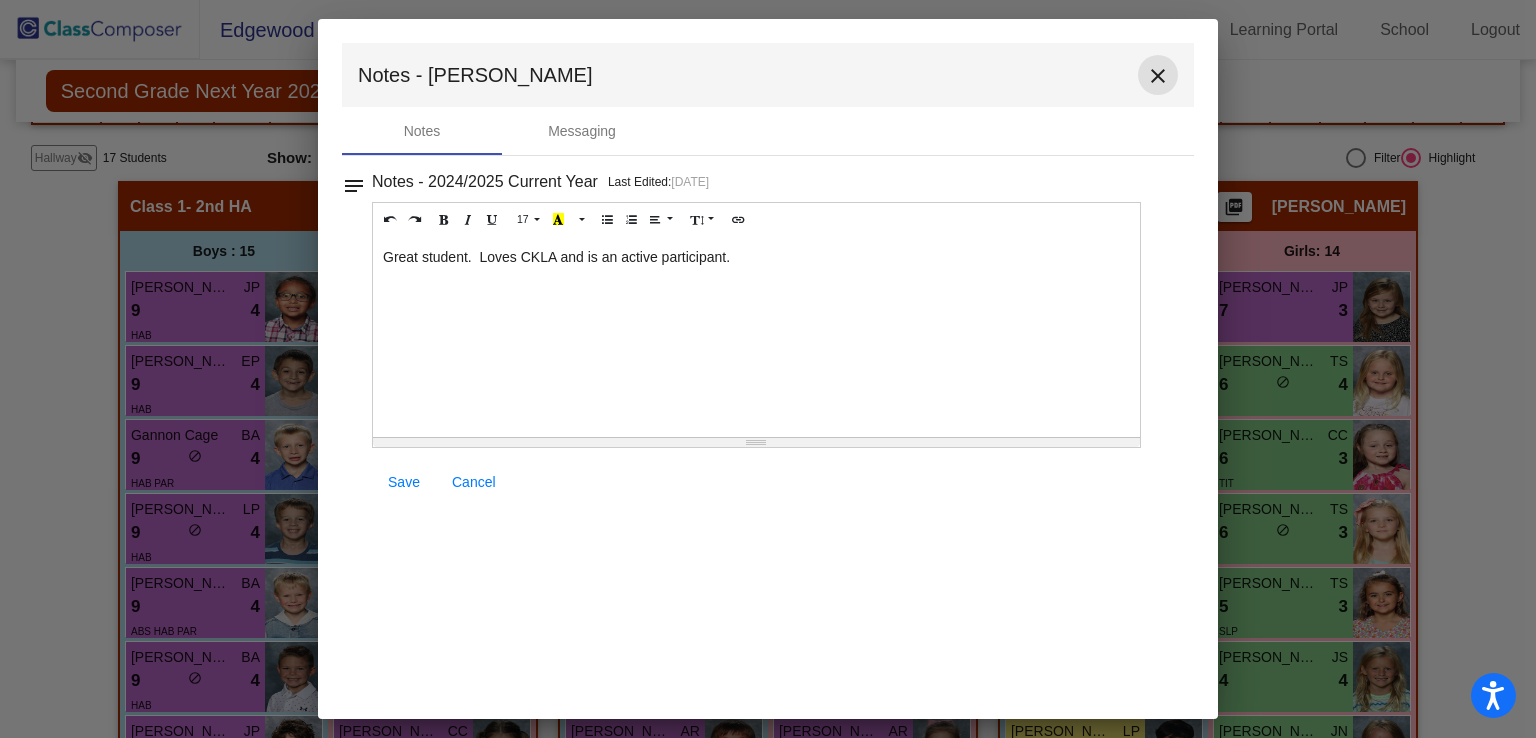 click on "close" at bounding box center (1158, 75) 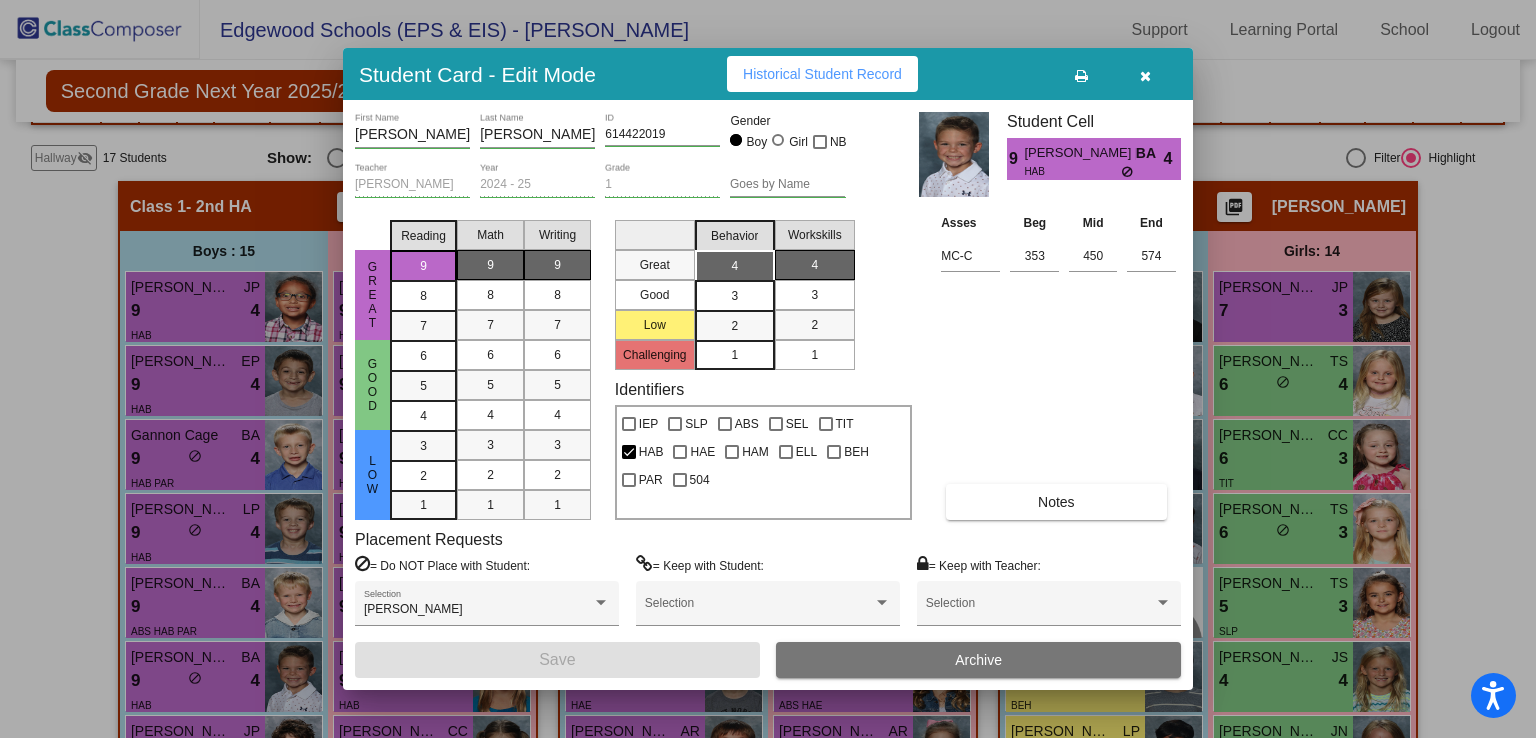click at bounding box center (1145, 74) 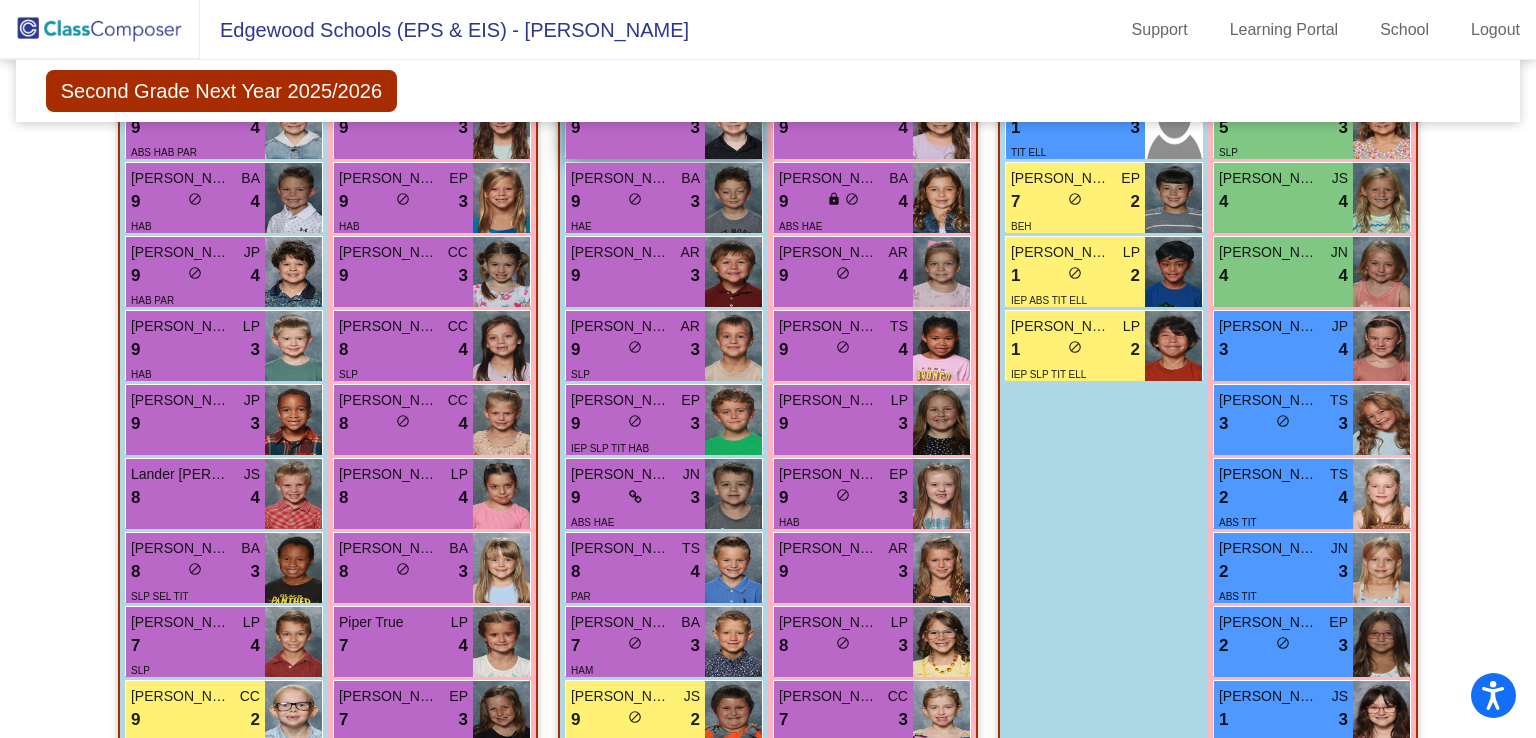 scroll, scrollTop: 1012, scrollLeft: 0, axis: vertical 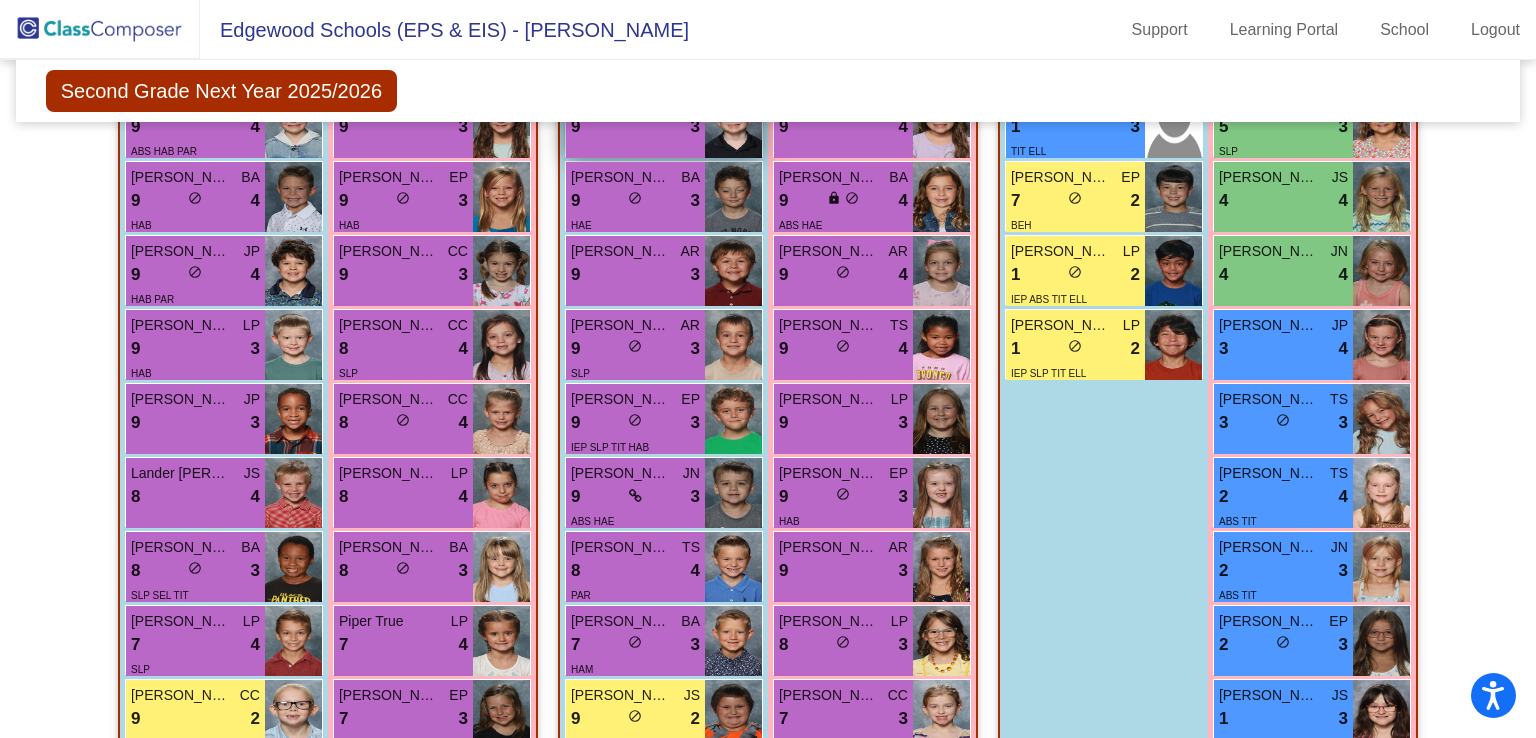 click on "[PERSON_NAME]" at bounding box center [621, 621] 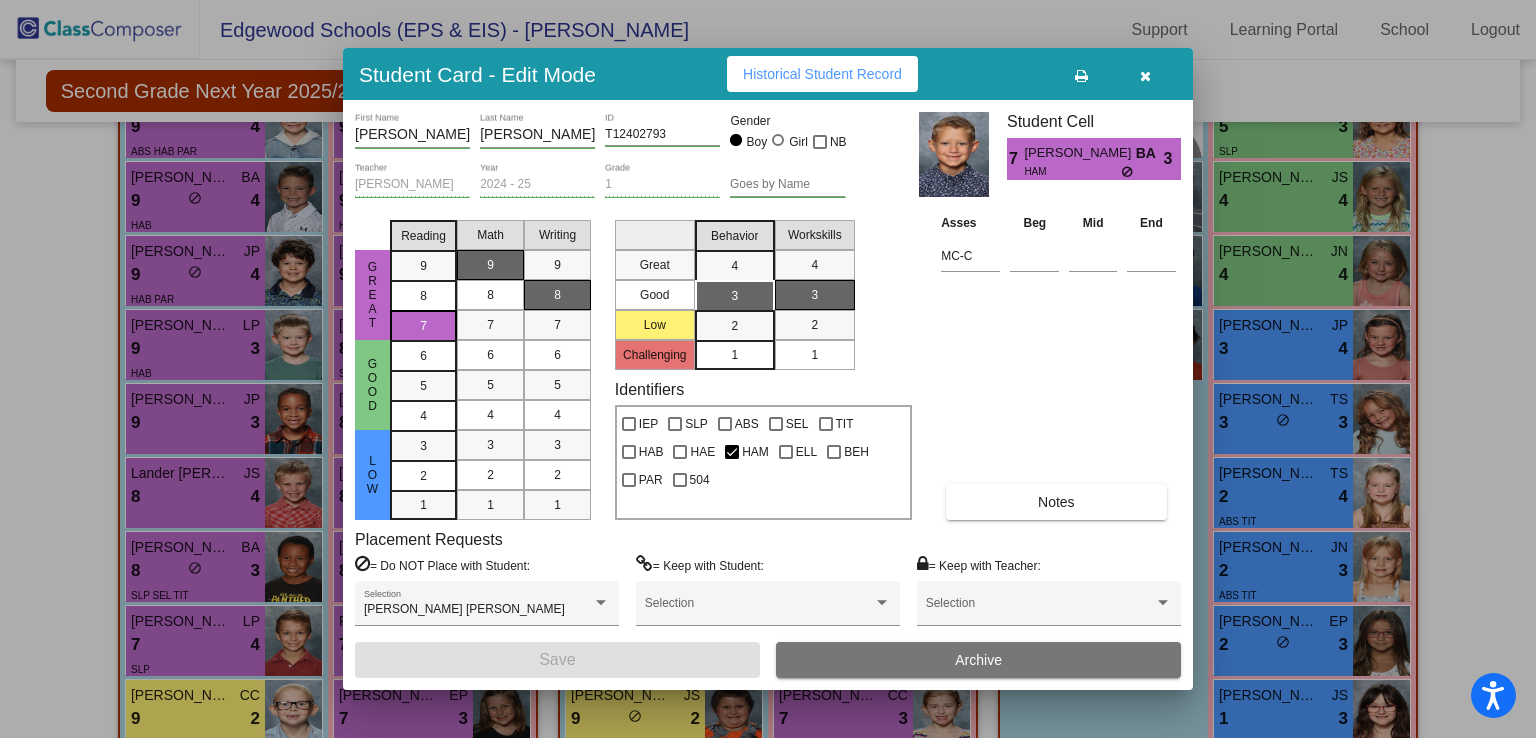 click on "Notes" at bounding box center [1056, 502] 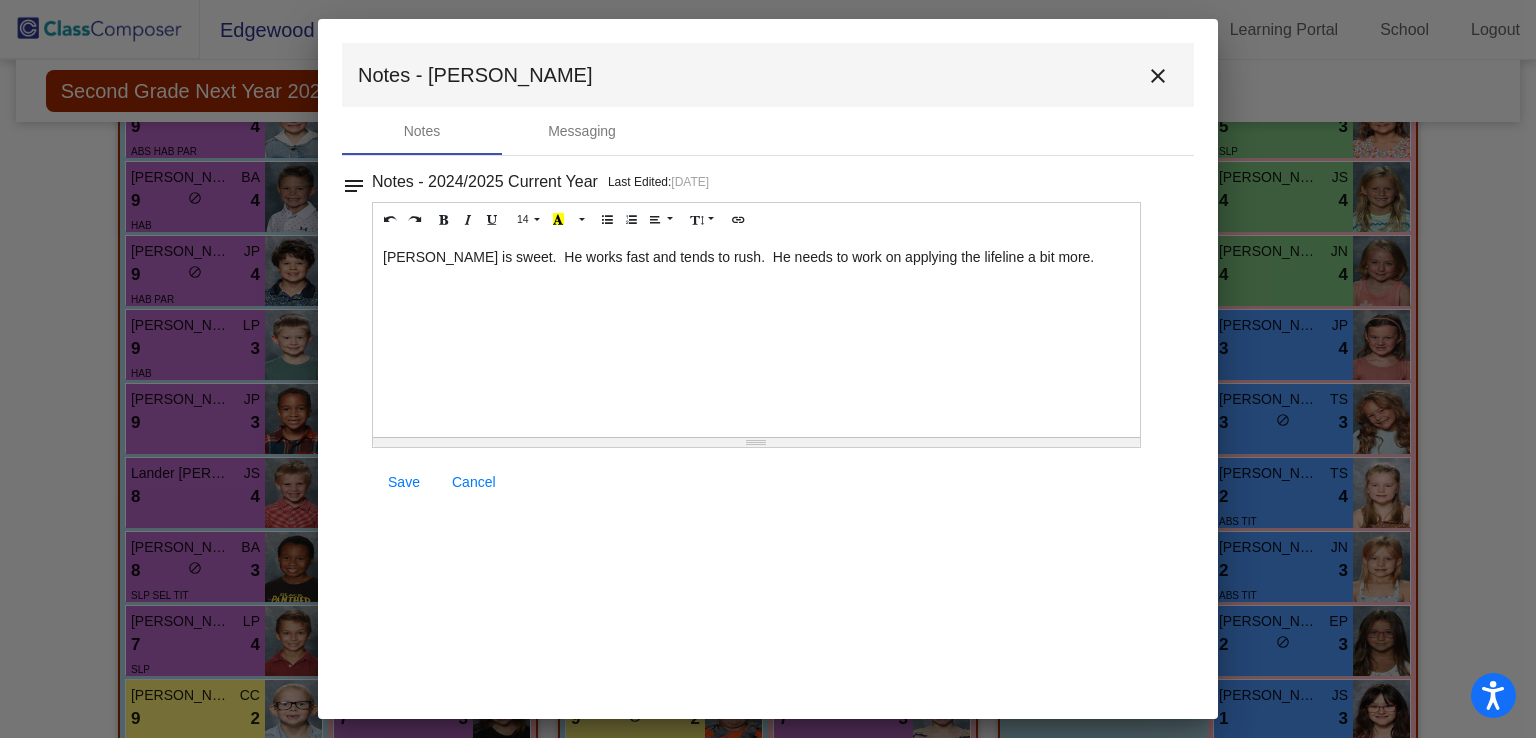 click on "close" at bounding box center [1158, 76] 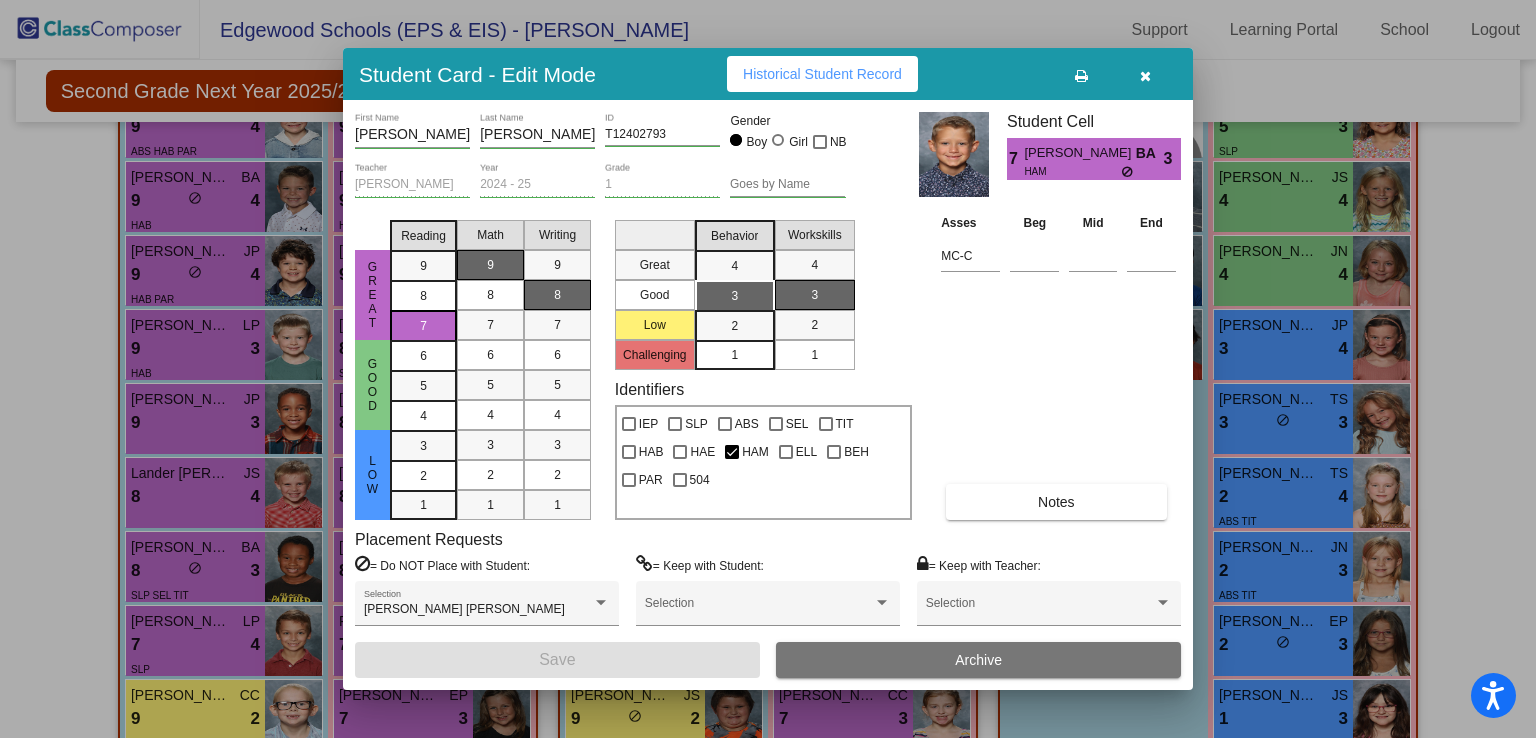 click at bounding box center (1145, 74) 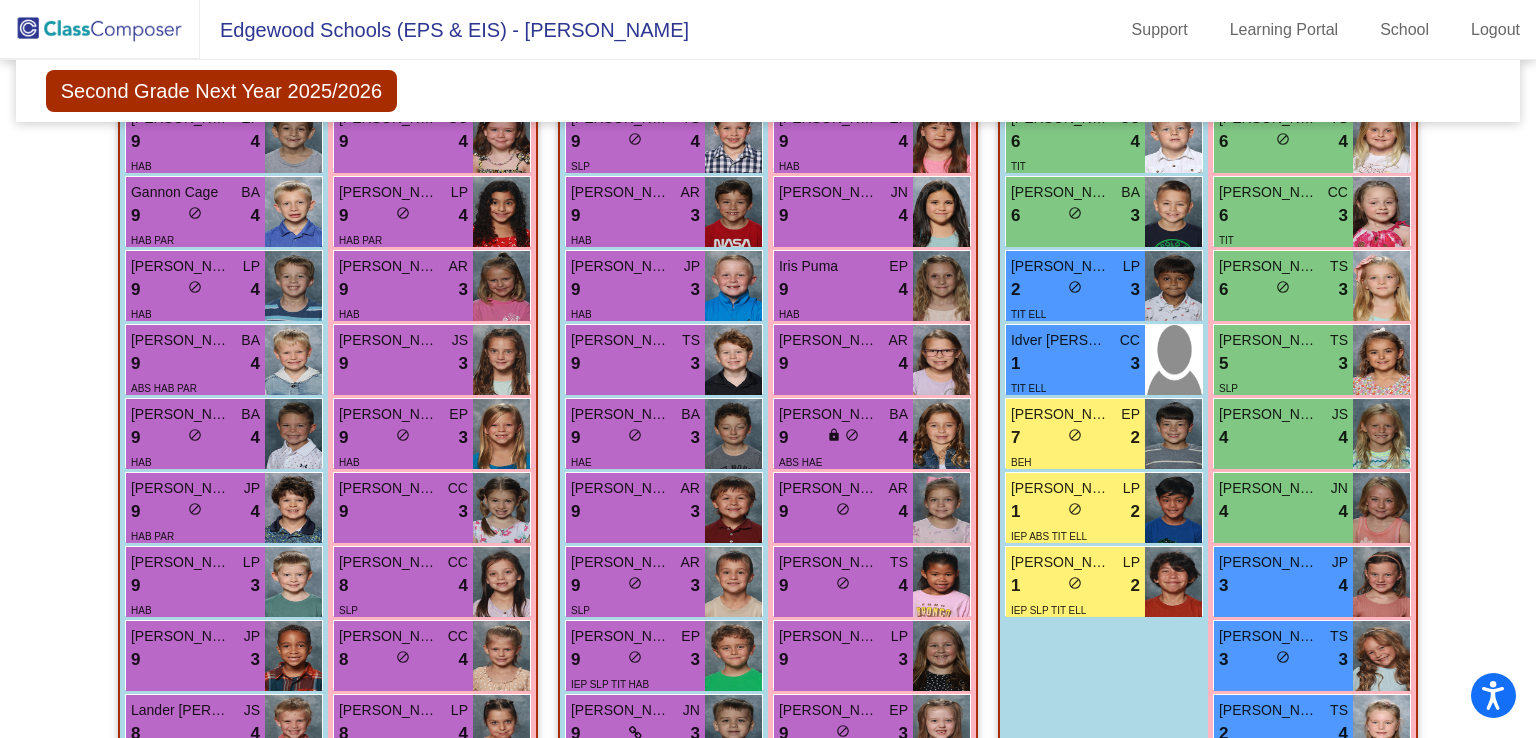 scroll, scrollTop: 792, scrollLeft: 0, axis: vertical 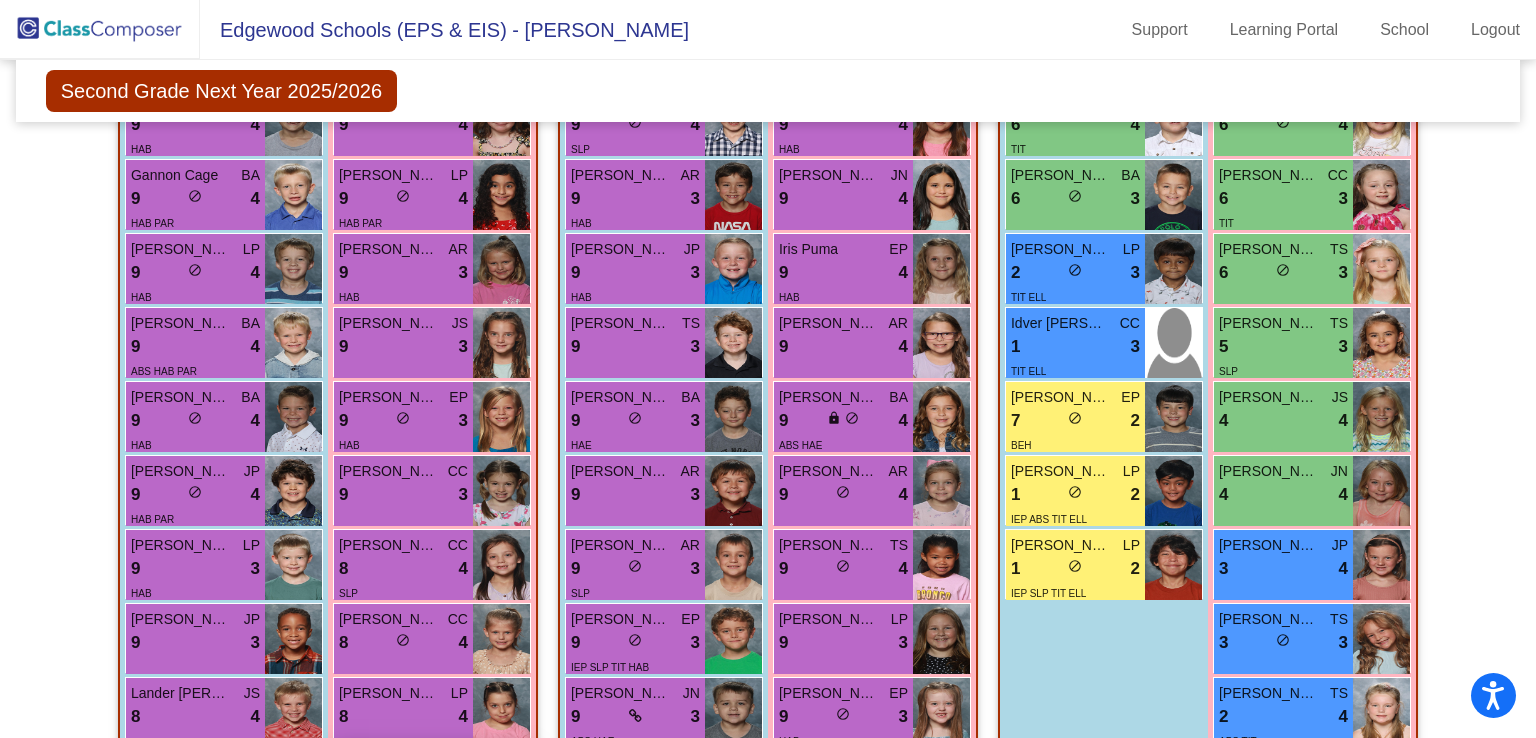 click on "[PERSON_NAME]" at bounding box center [389, 767] 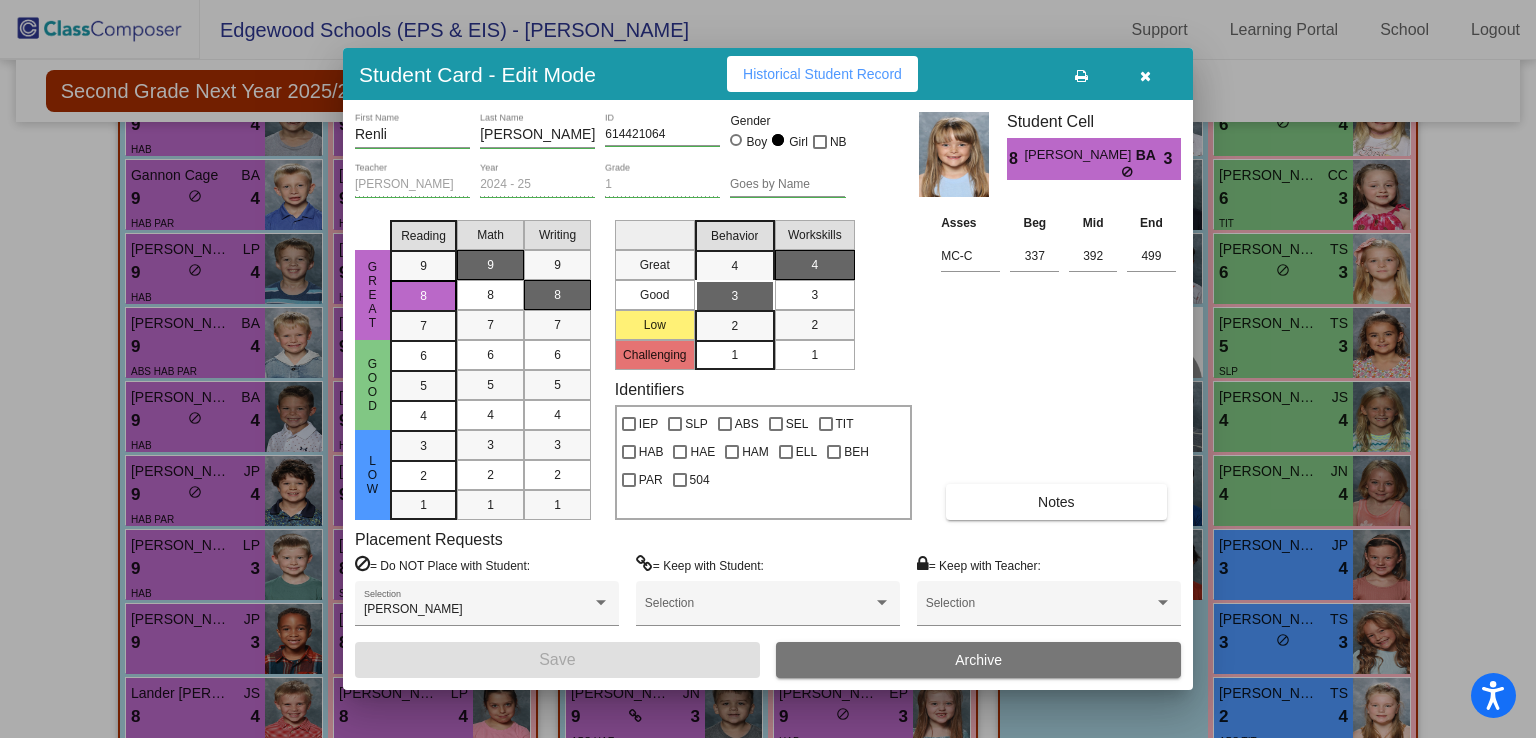 click on "Notes" at bounding box center [1056, 502] 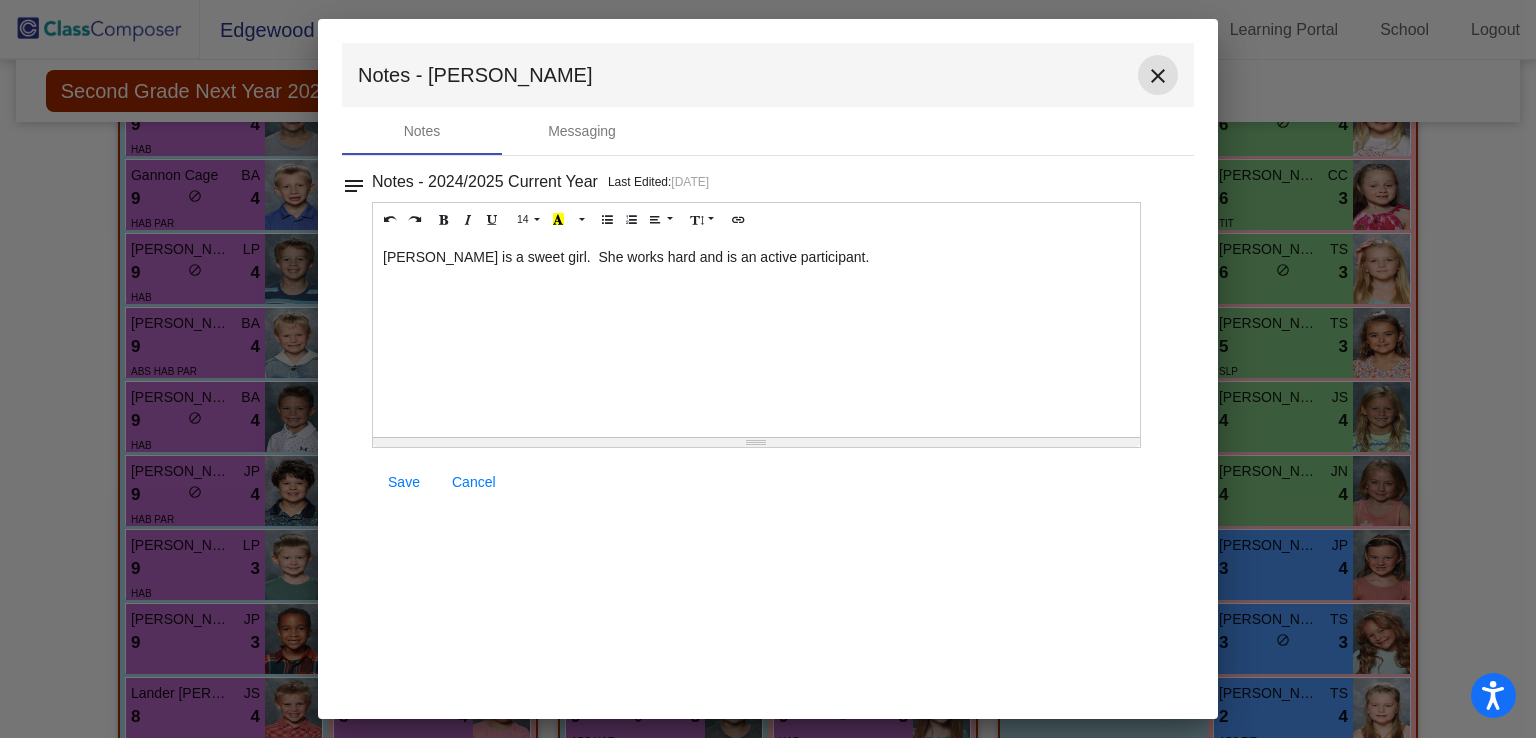 click on "close" at bounding box center [1158, 76] 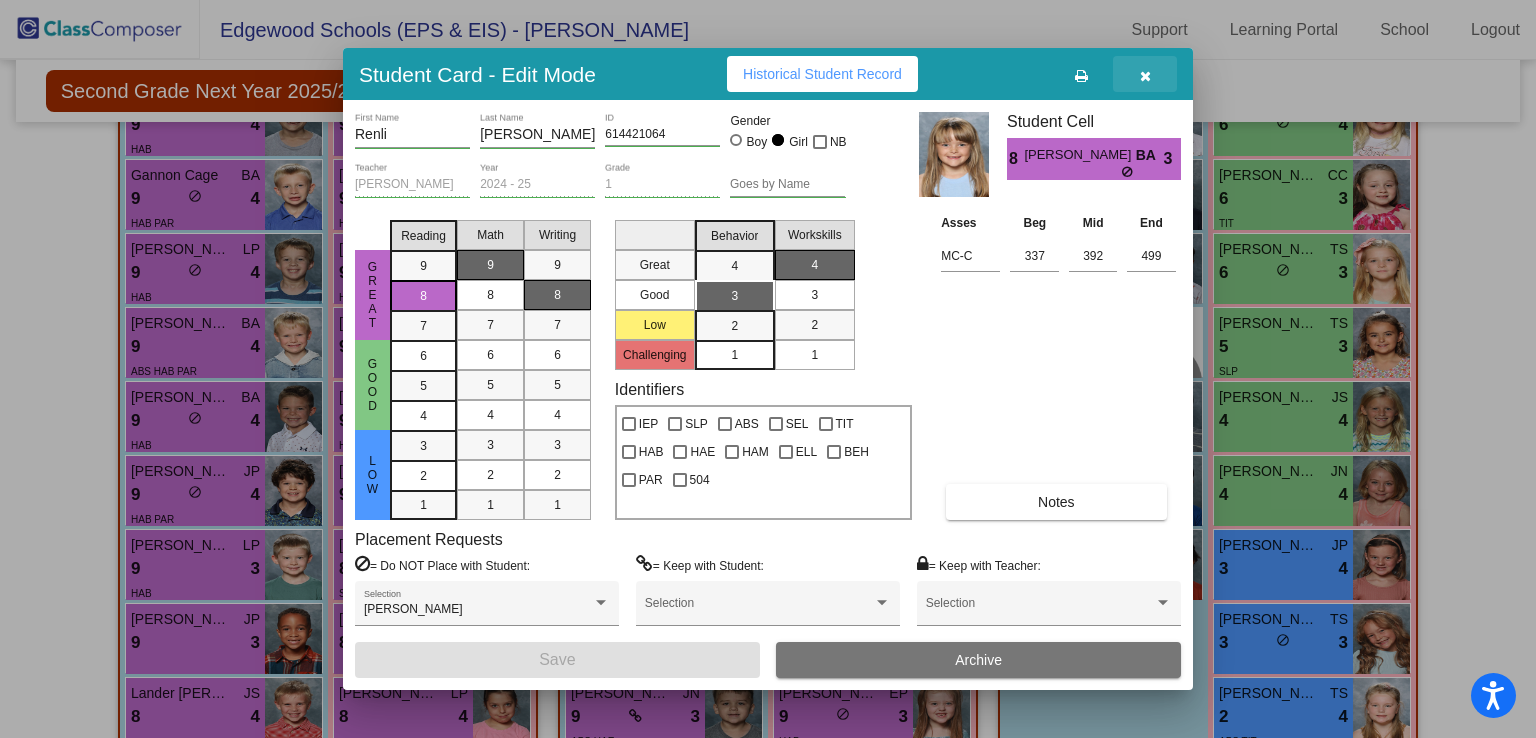 click at bounding box center (1145, 76) 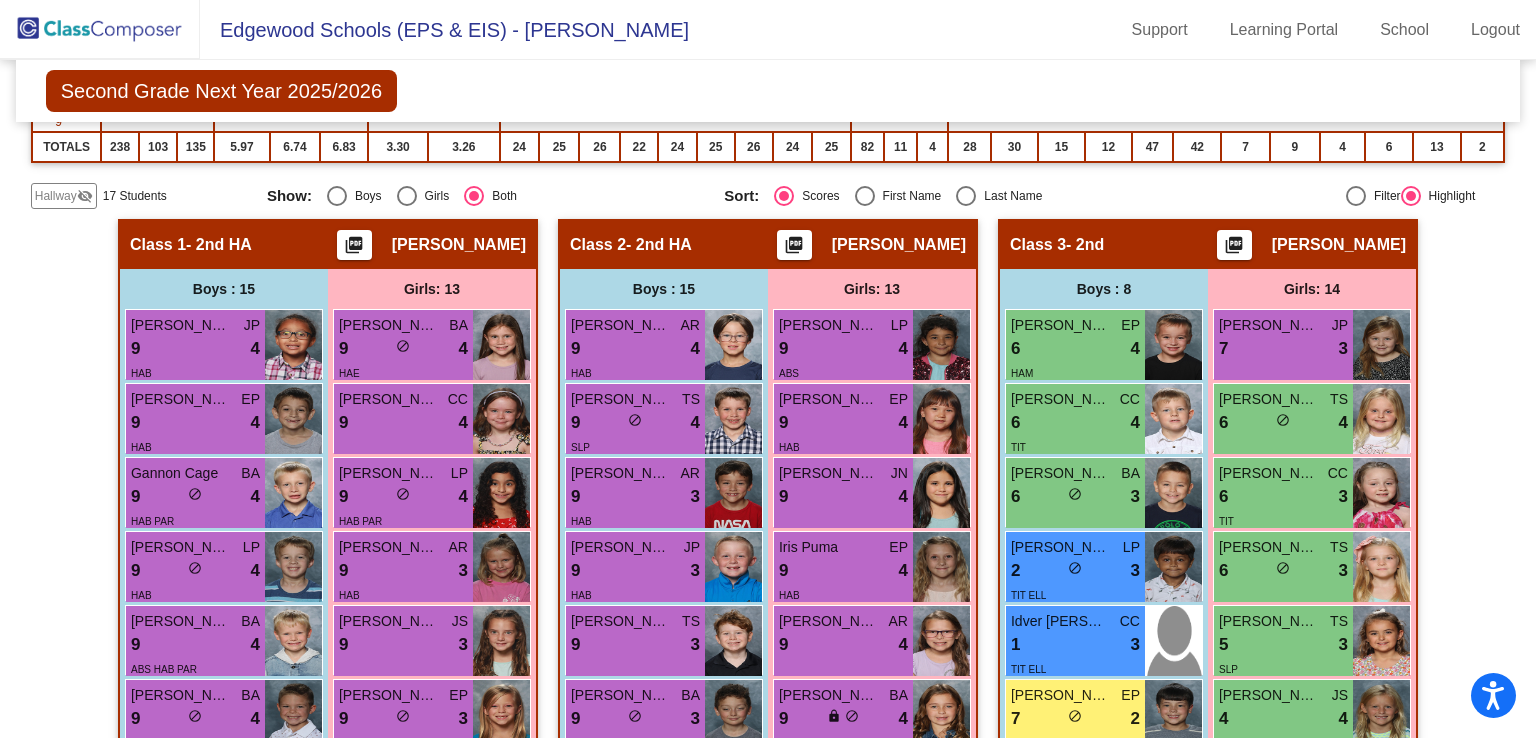 scroll, scrollTop: 491, scrollLeft: 0, axis: vertical 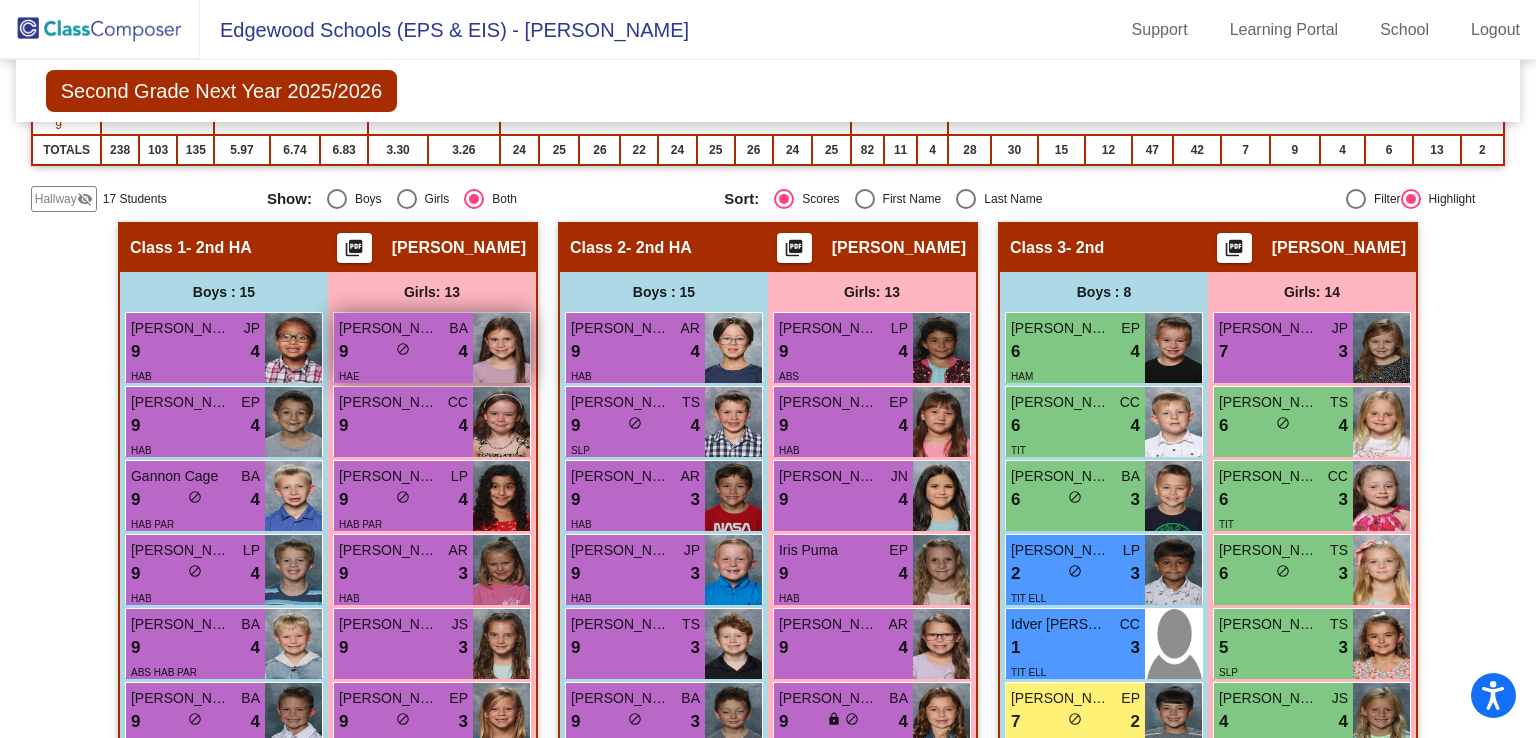 click on "9 lock do_not_disturb_alt 4" at bounding box center [403, 352] 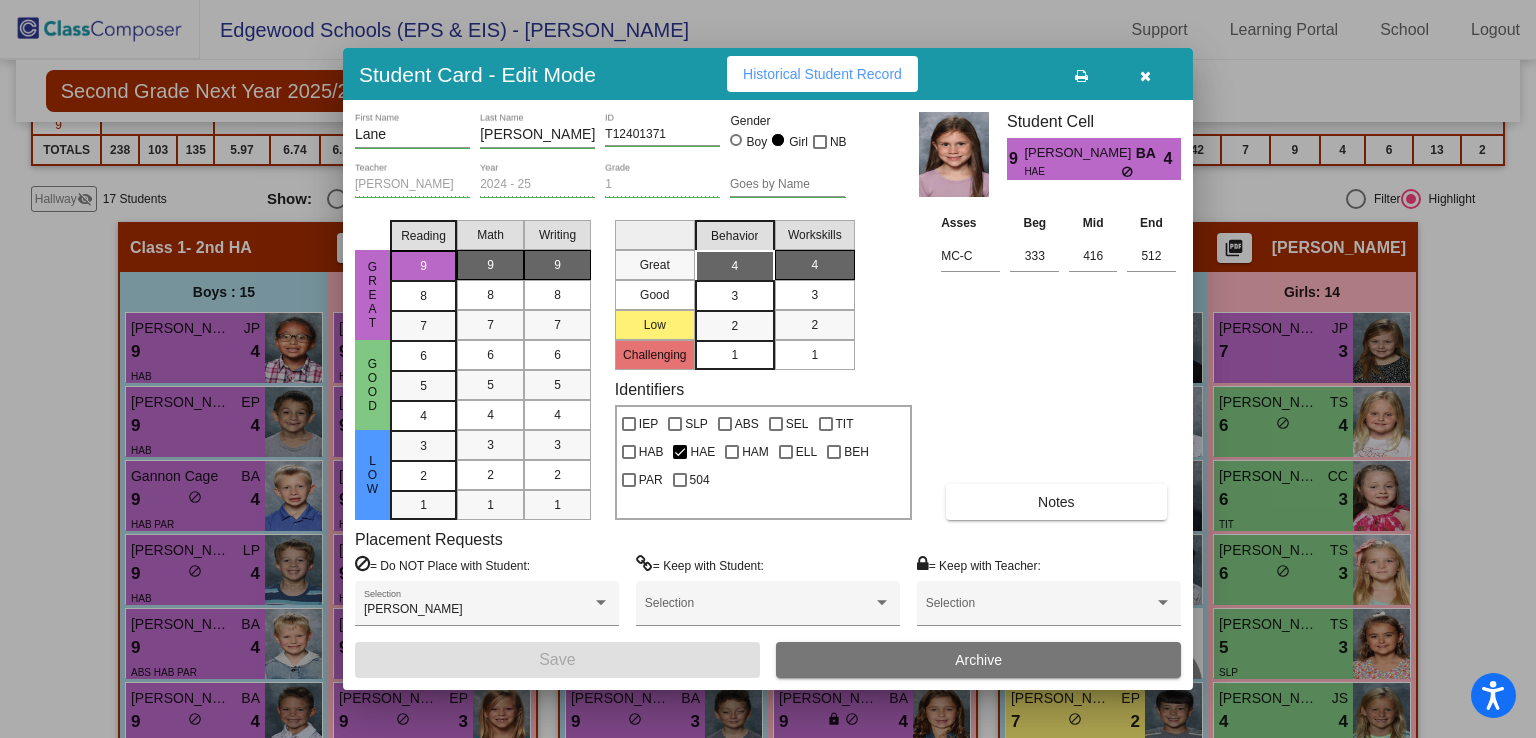 click on "Notes" at bounding box center (1056, 502) 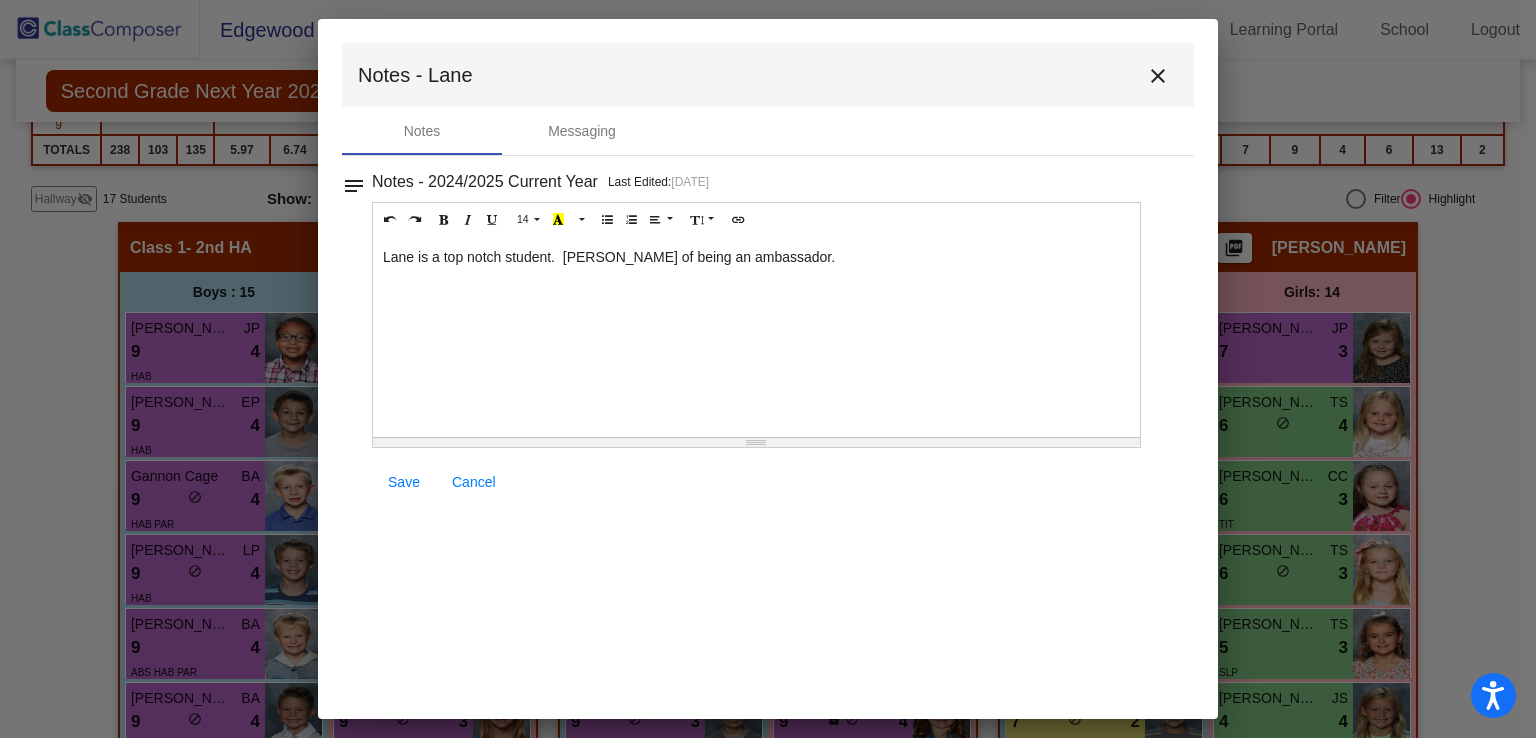 click on "close" at bounding box center [1158, 76] 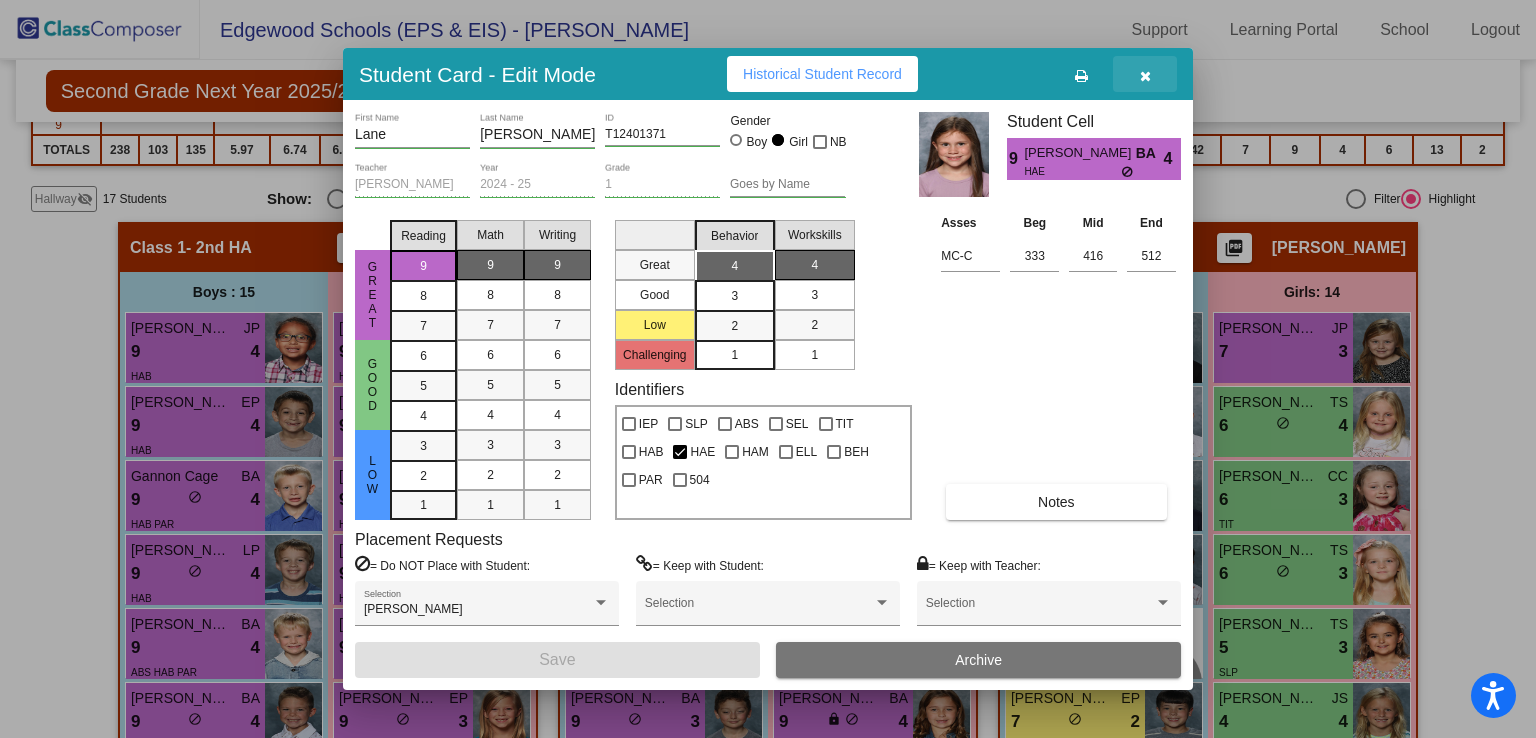 click at bounding box center (1145, 74) 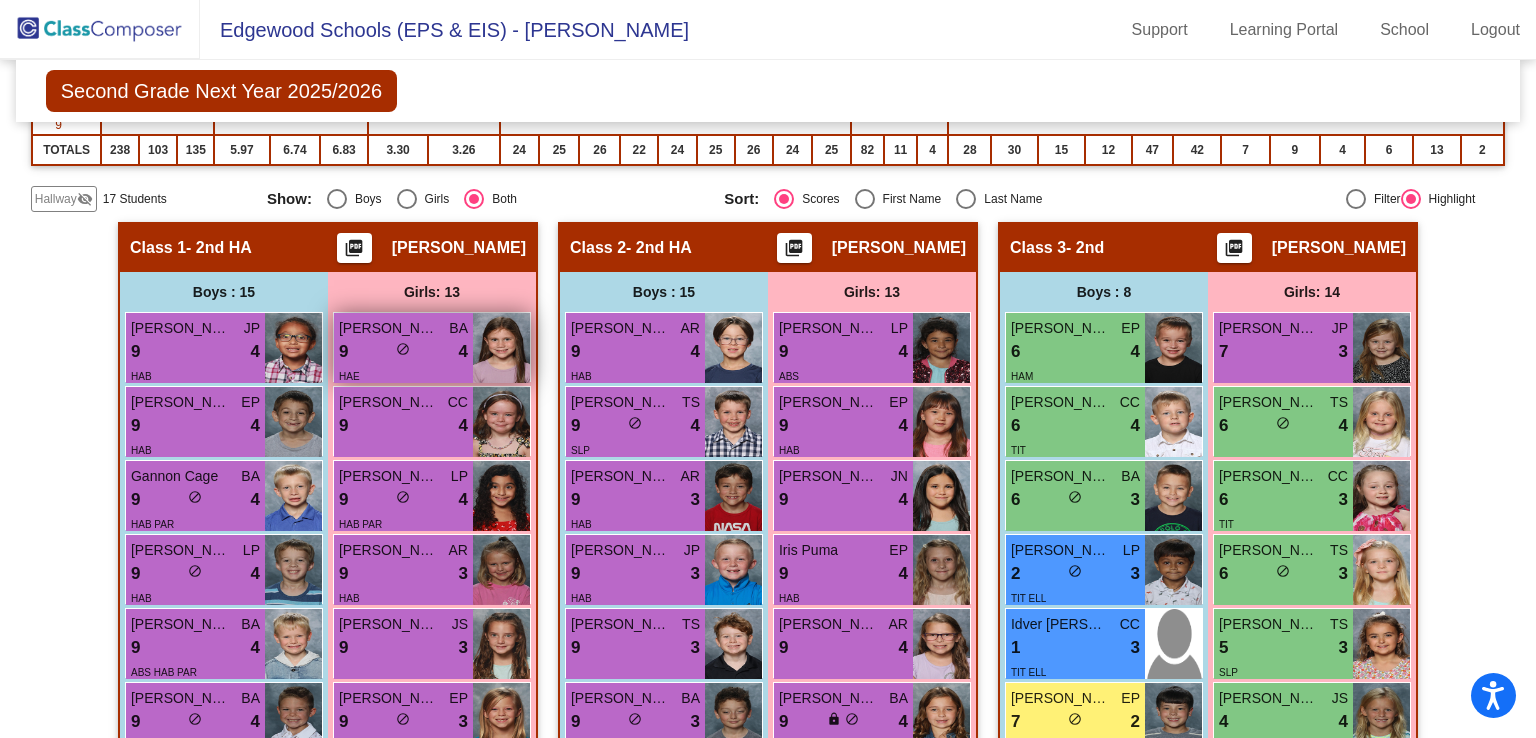 click on "[PERSON_NAME]" at bounding box center (389, 328) 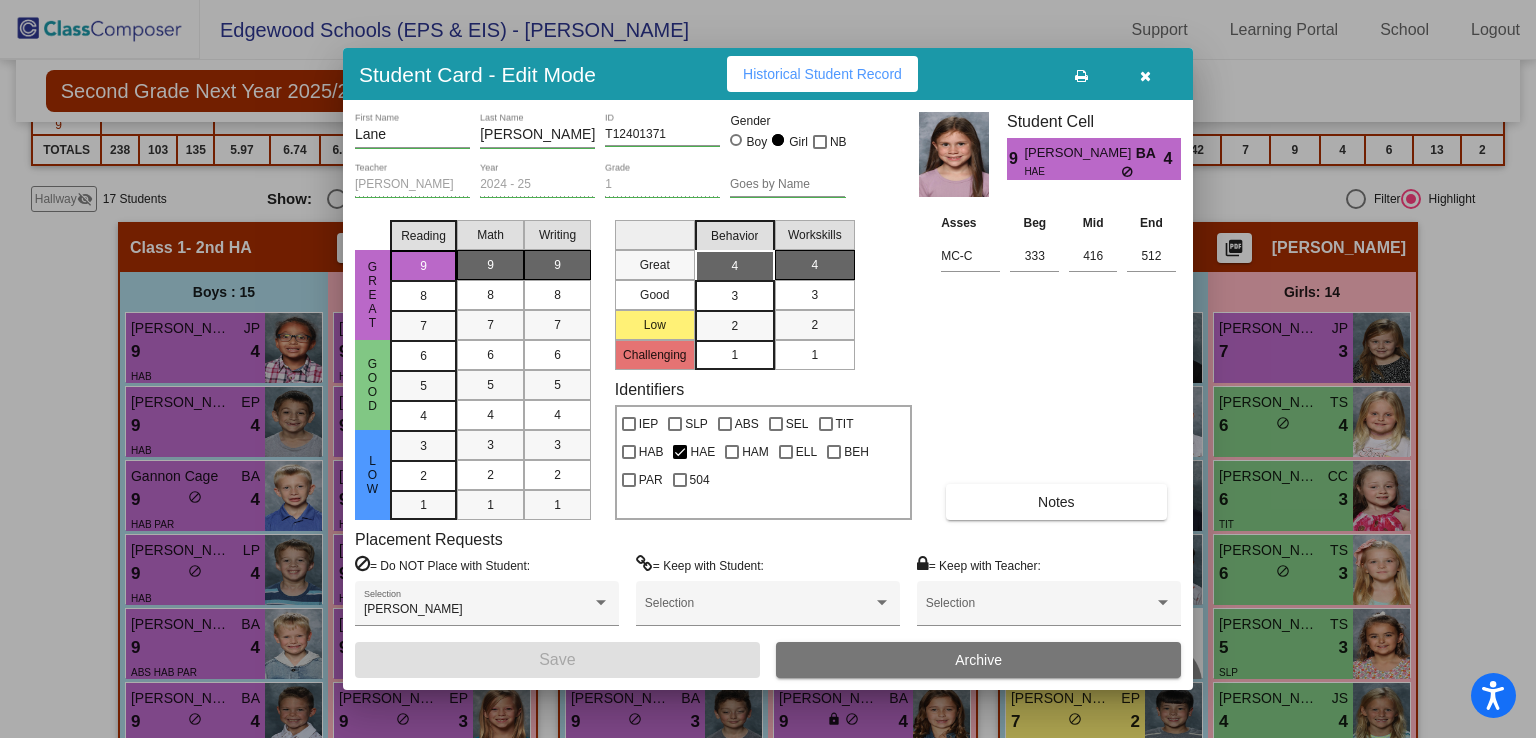click at bounding box center (1145, 76) 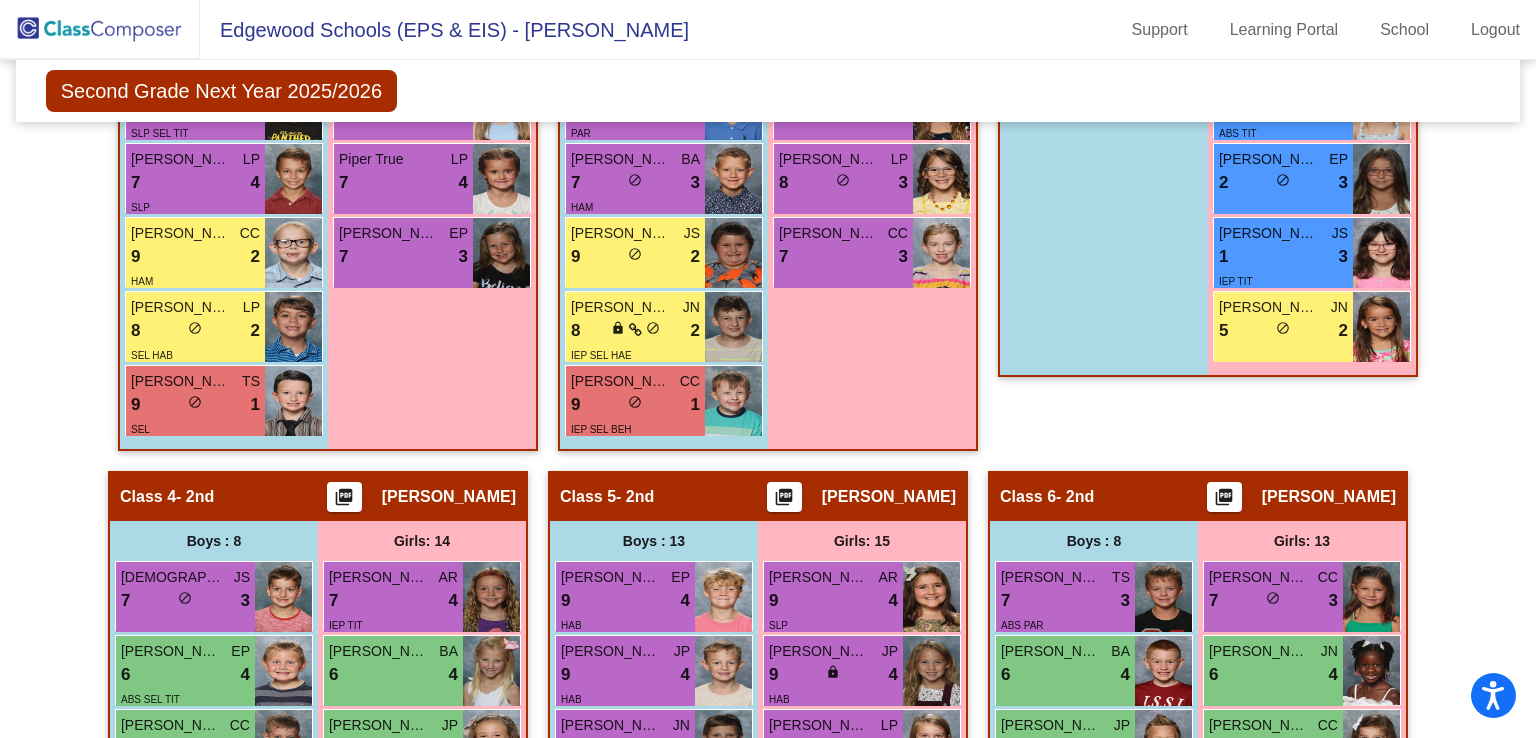 scroll, scrollTop: 1882, scrollLeft: 0, axis: vertical 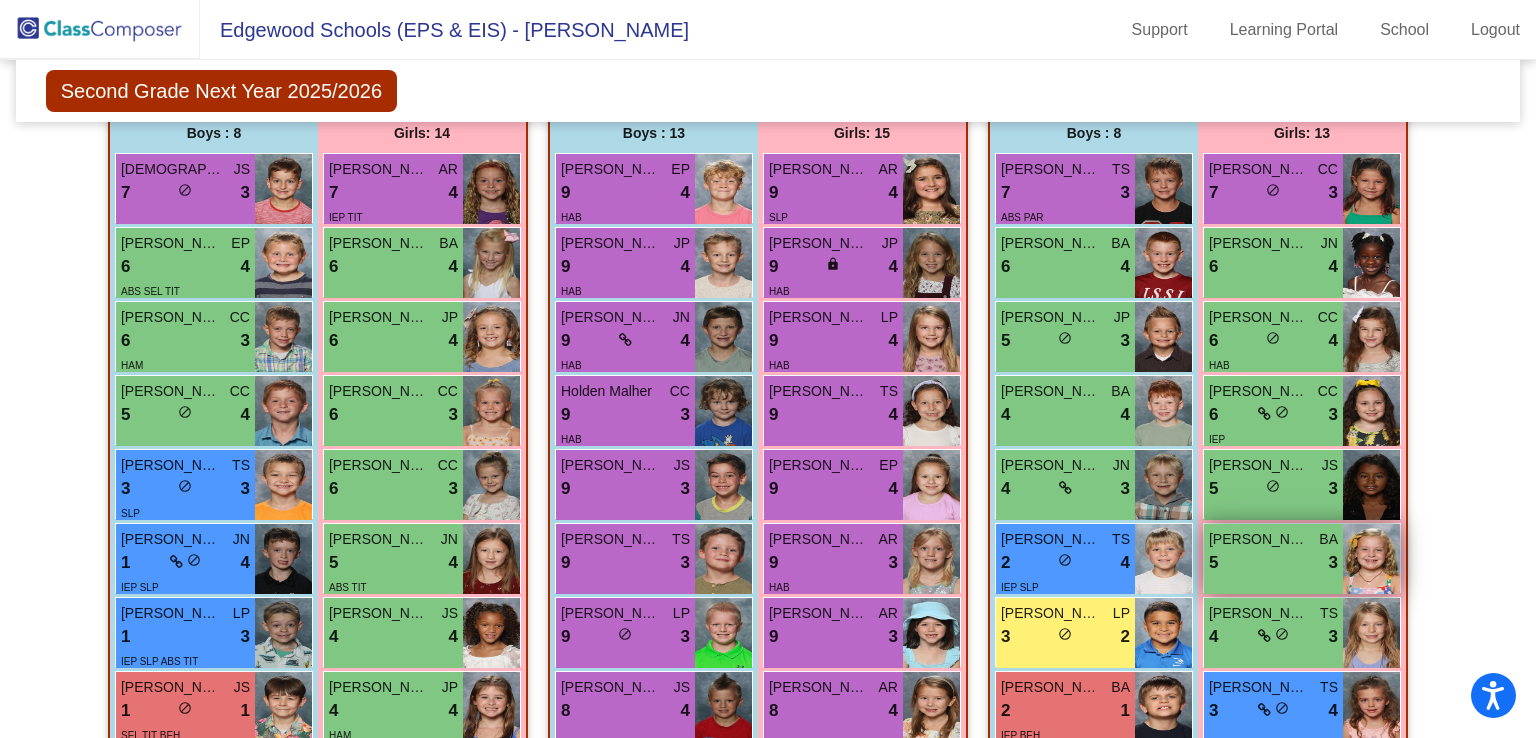 click on "[PERSON_NAME] [PERSON_NAME]" at bounding box center [1259, 539] 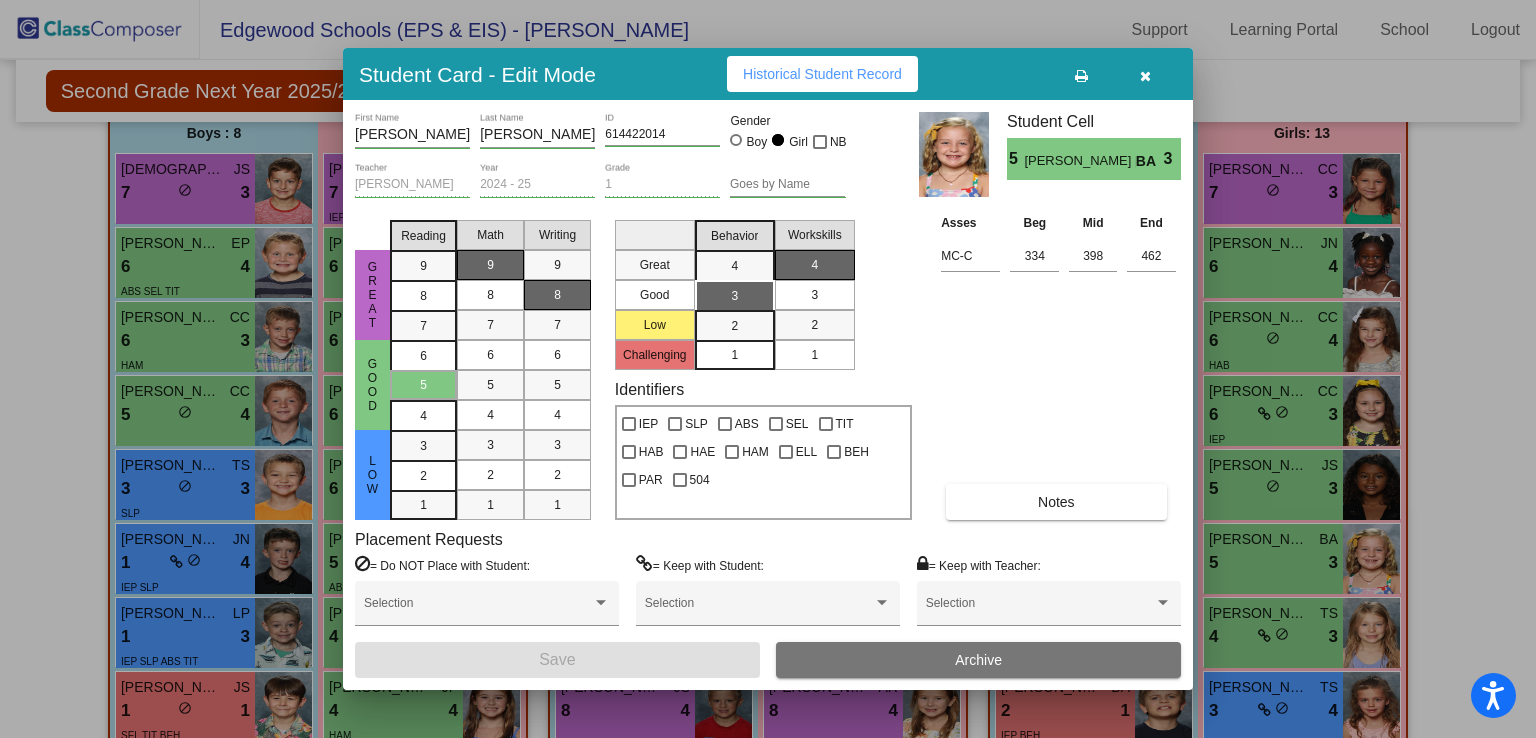 click on "Notes" at bounding box center [1056, 502] 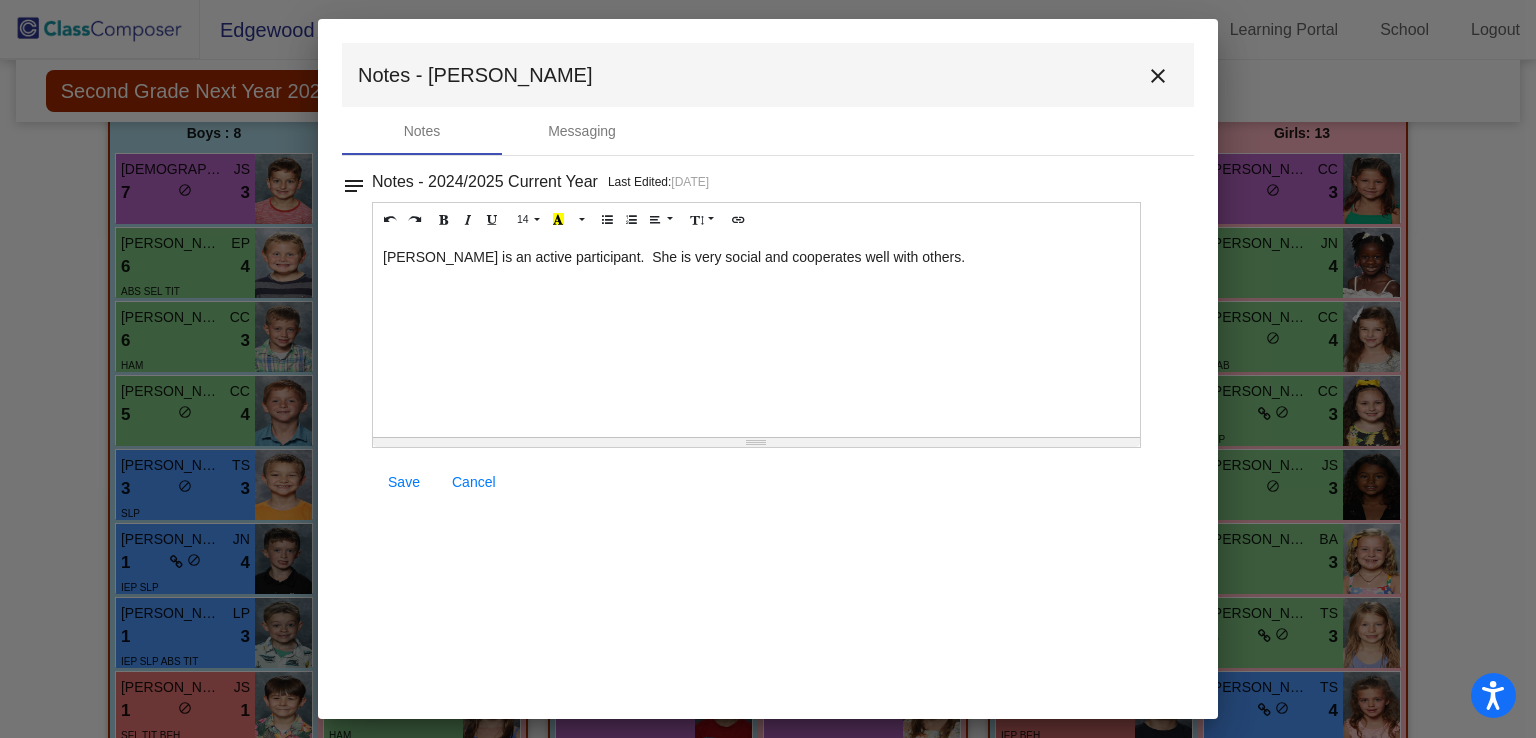 click on "close" at bounding box center (1158, 76) 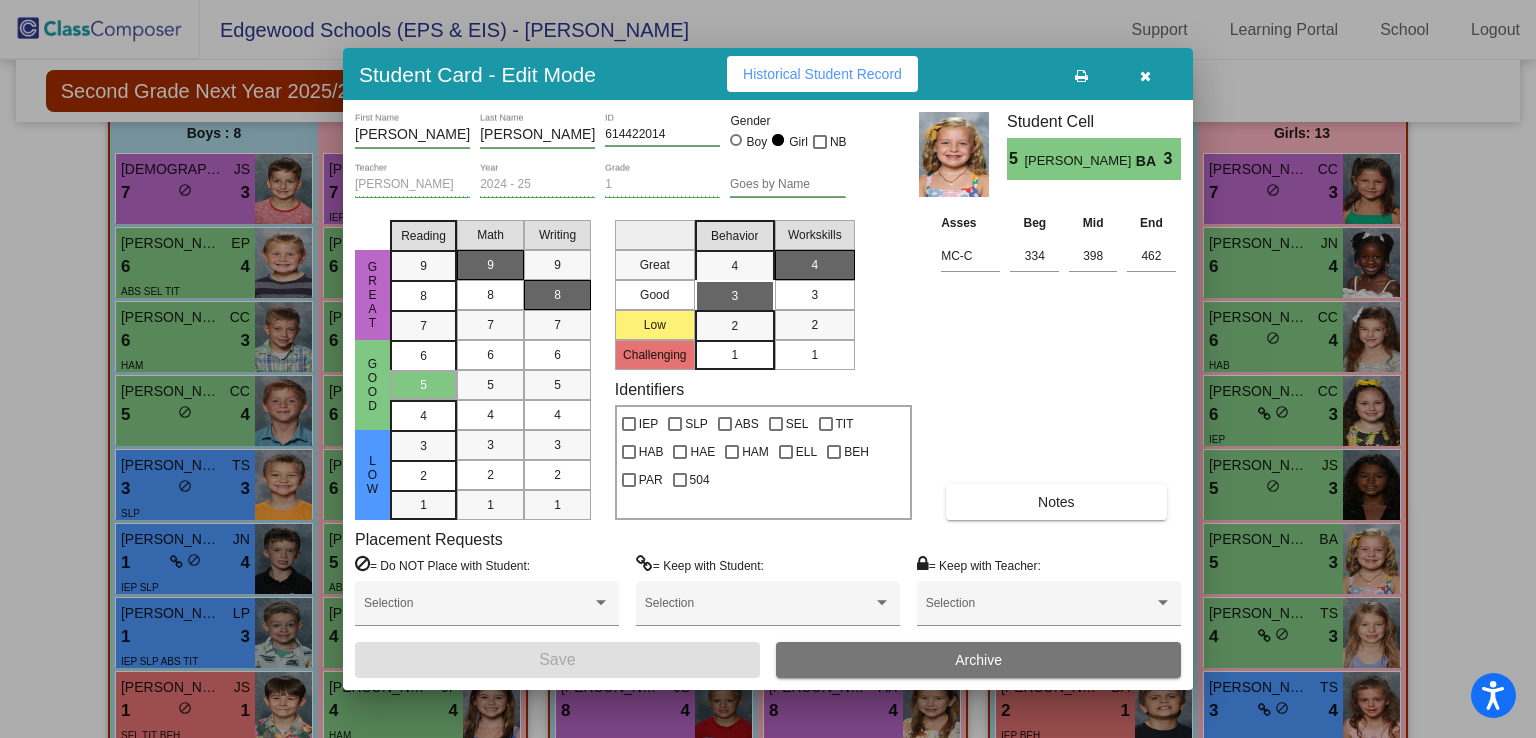 click at bounding box center [1145, 76] 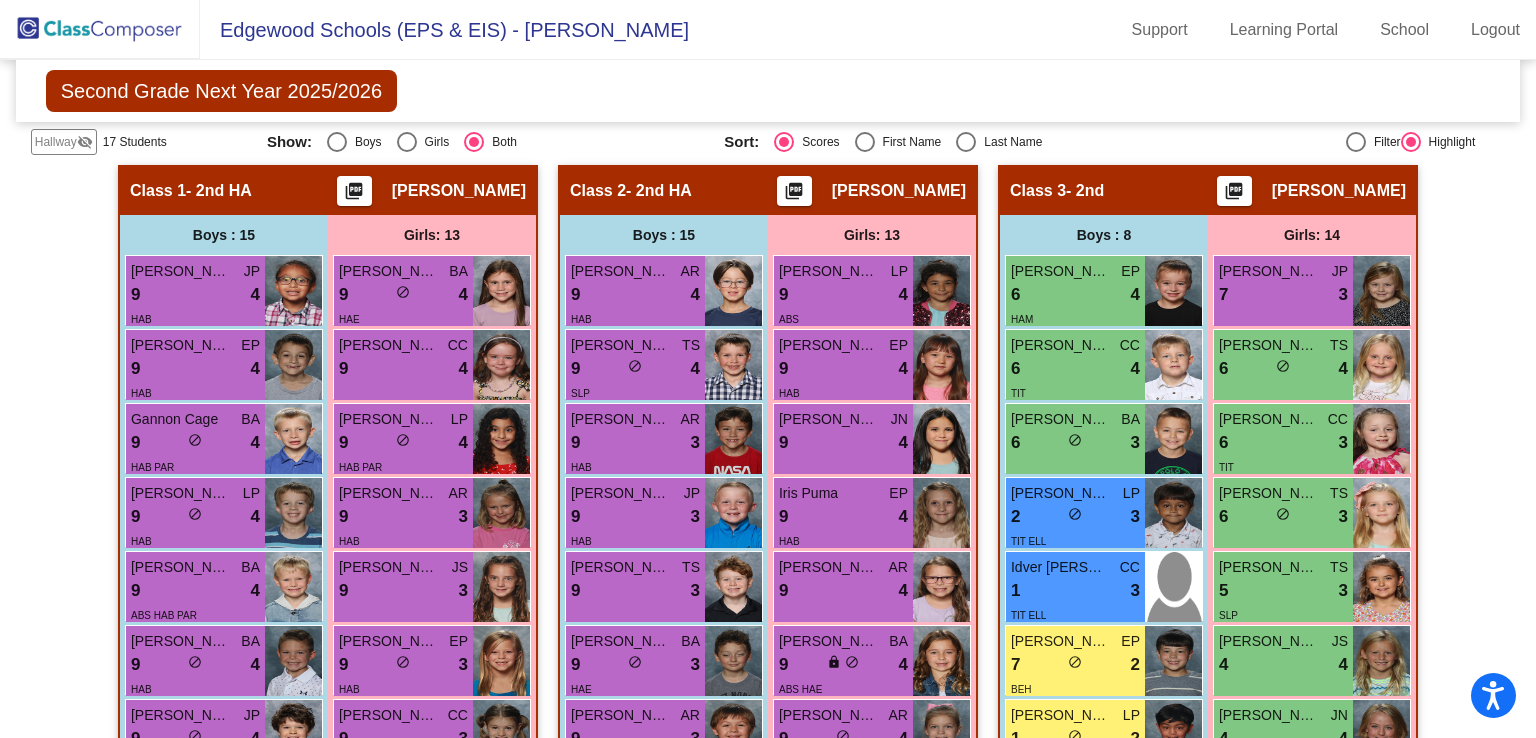 scroll, scrollTop: 546, scrollLeft: 0, axis: vertical 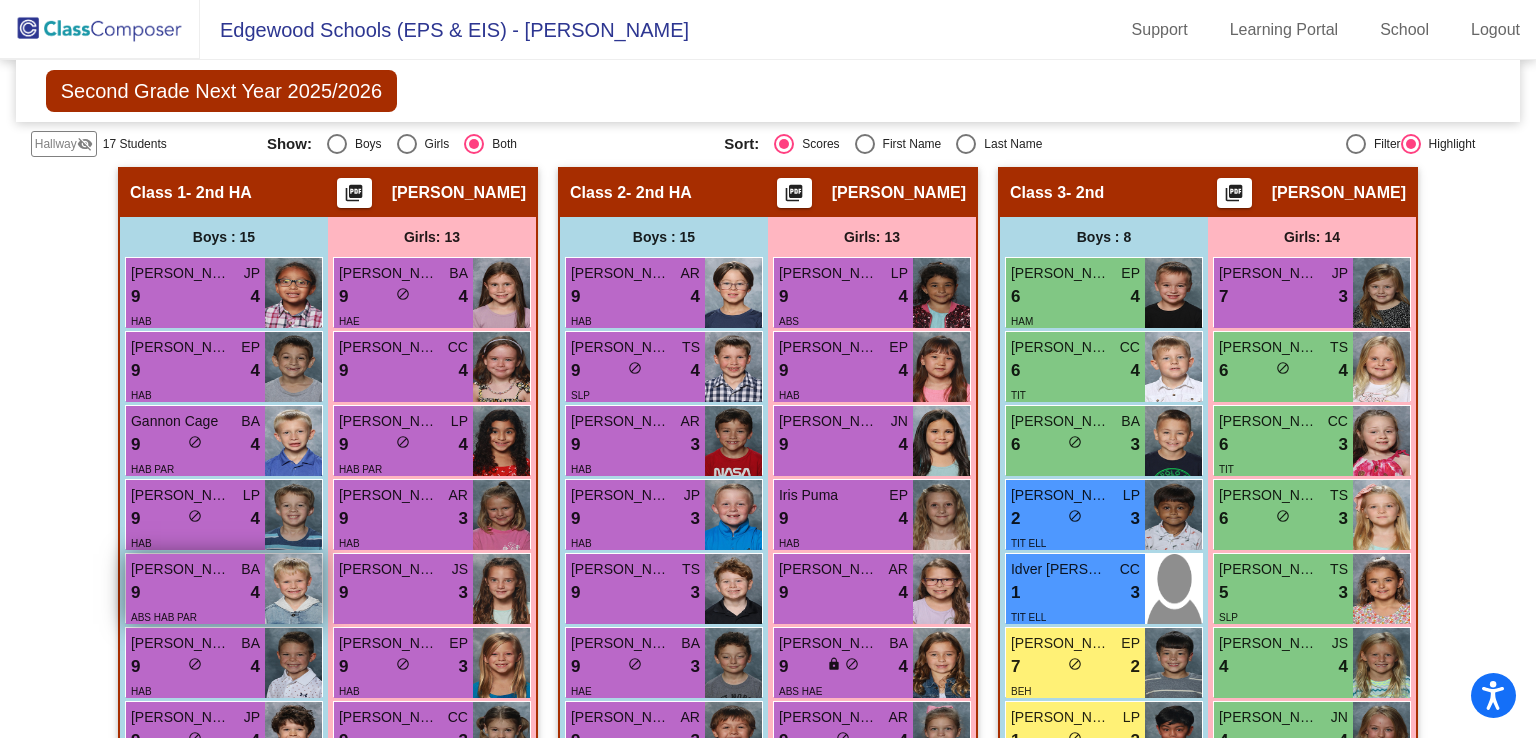 click on "[PERSON_NAME]" at bounding box center (181, 569) 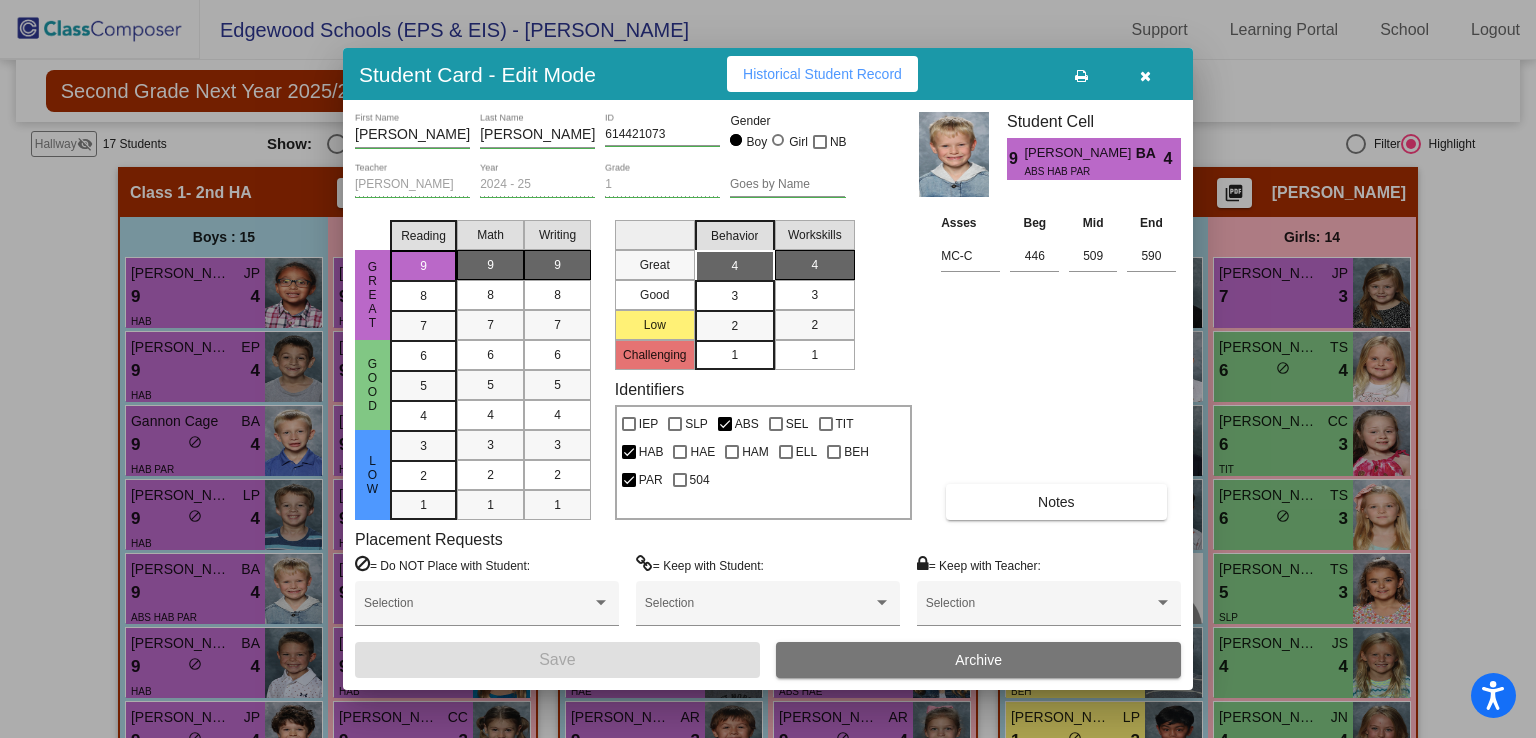 click on "Notes" at bounding box center (1056, 502) 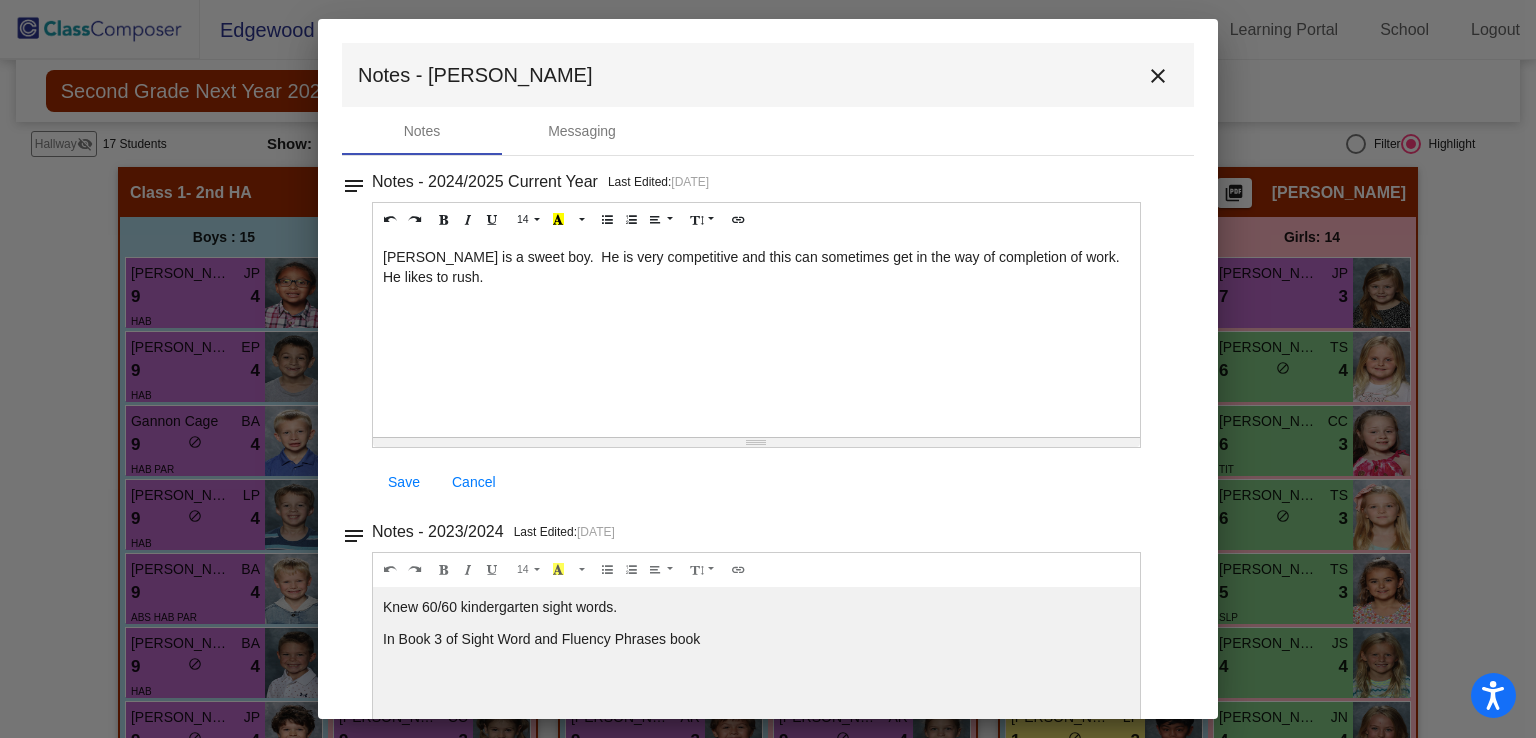scroll, scrollTop: 0, scrollLeft: 0, axis: both 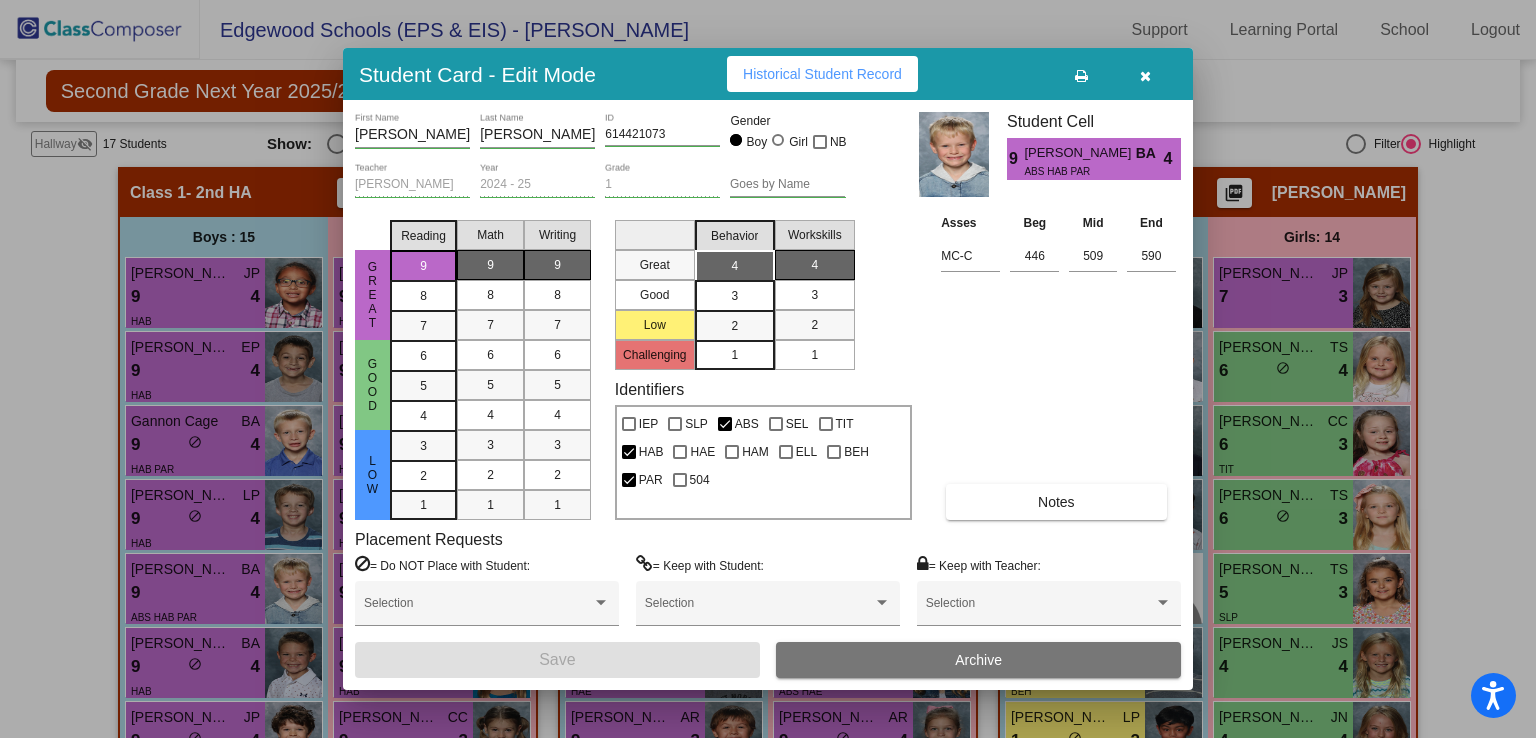 click at bounding box center (1145, 74) 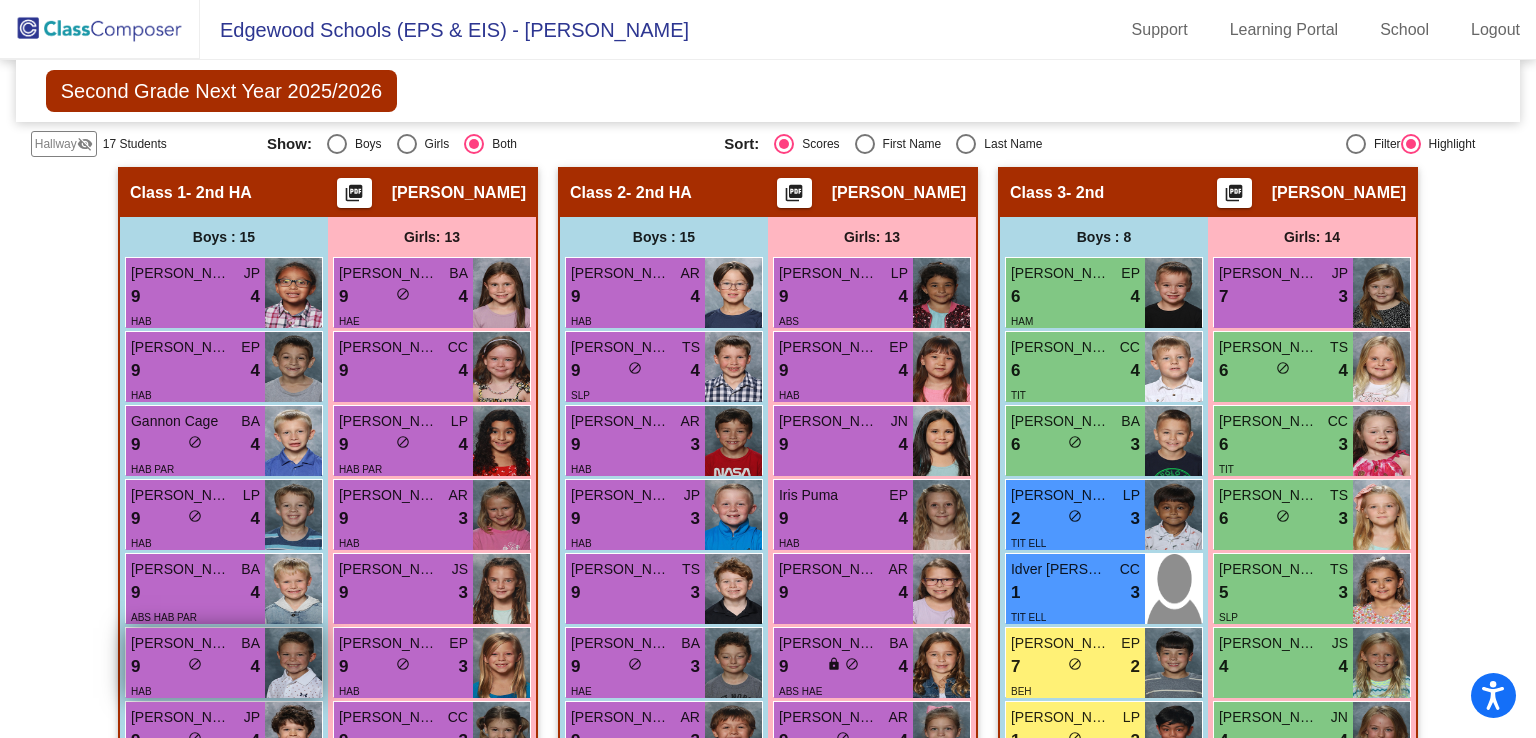 click on "HAB" at bounding box center [195, 690] 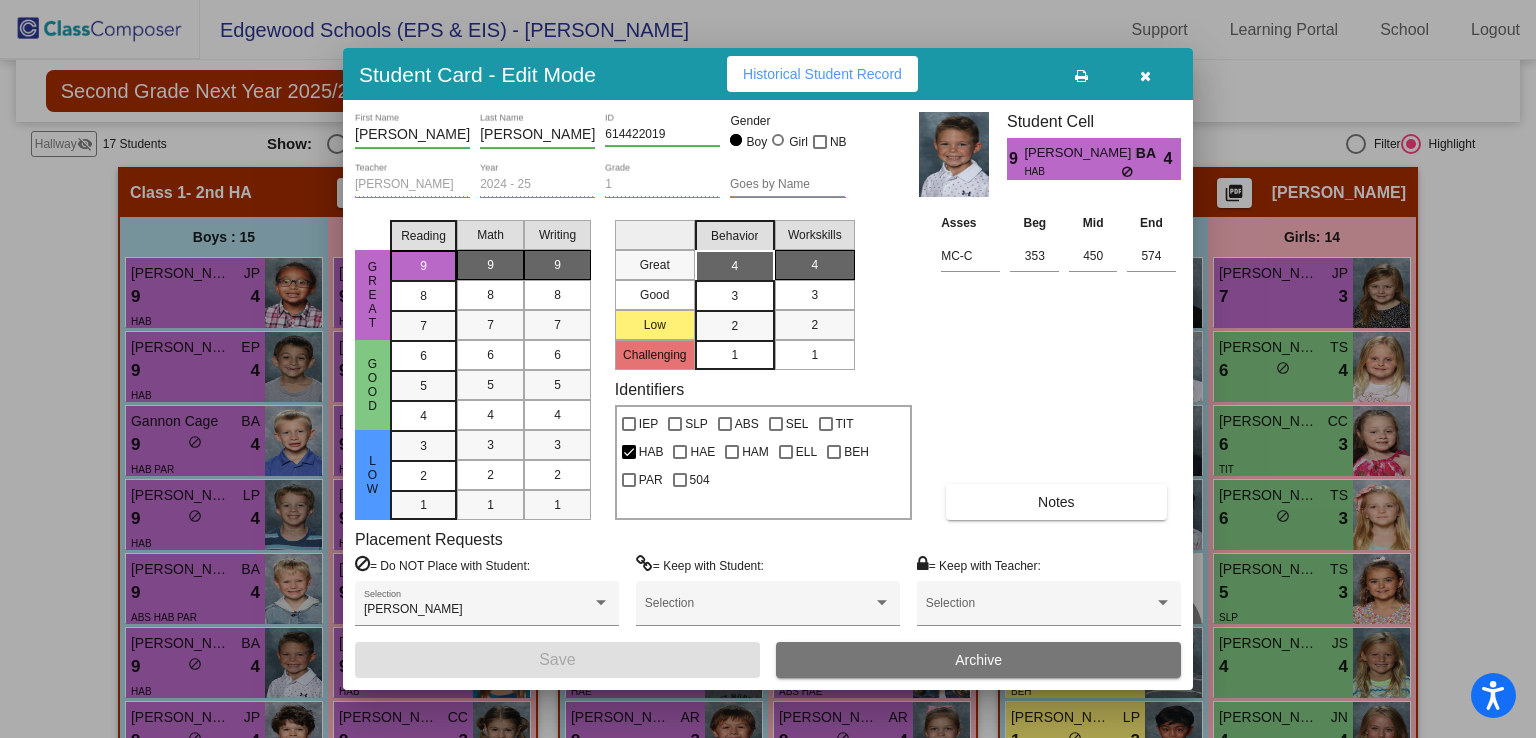 click on "Notes" at bounding box center (1056, 502) 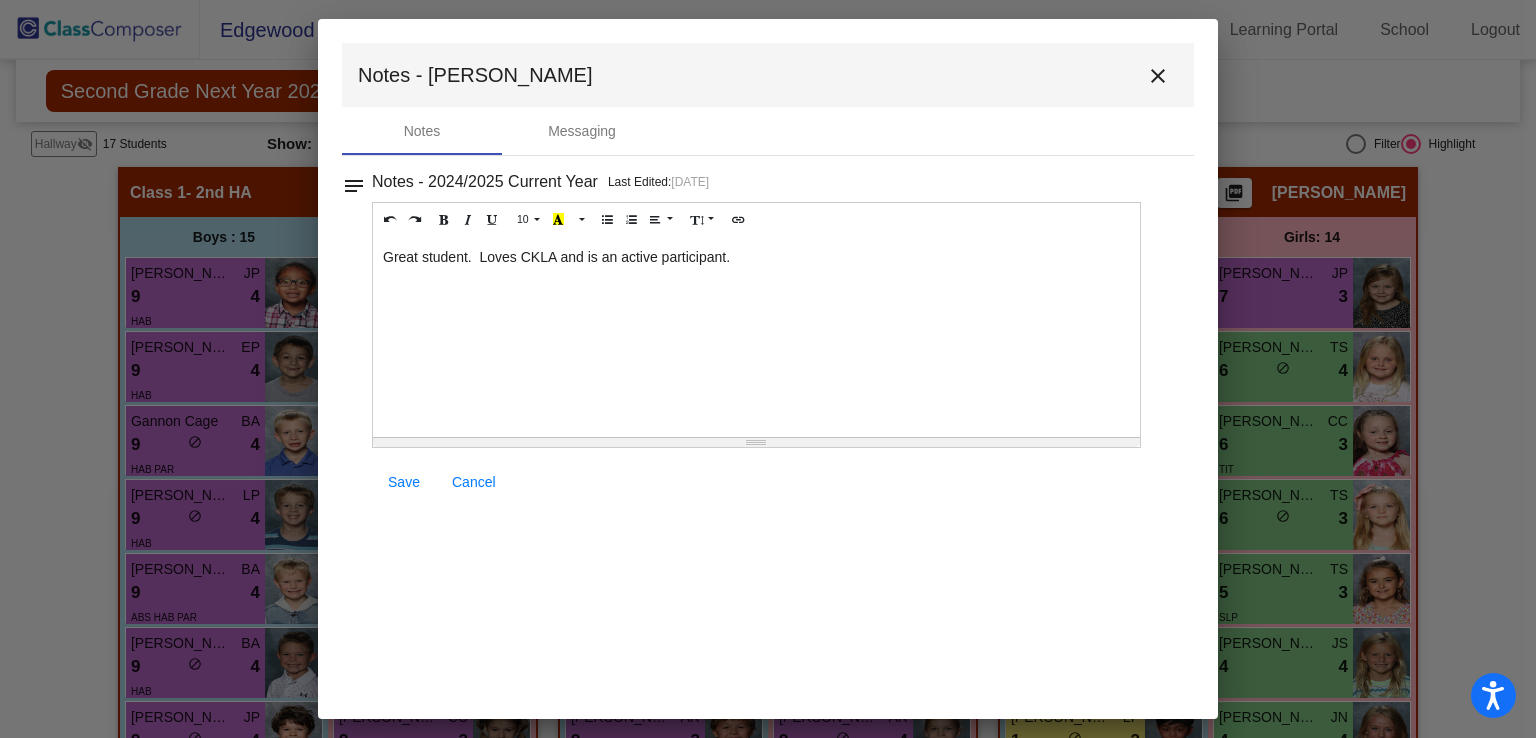 click on "close" at bounding box center [1158, 76] 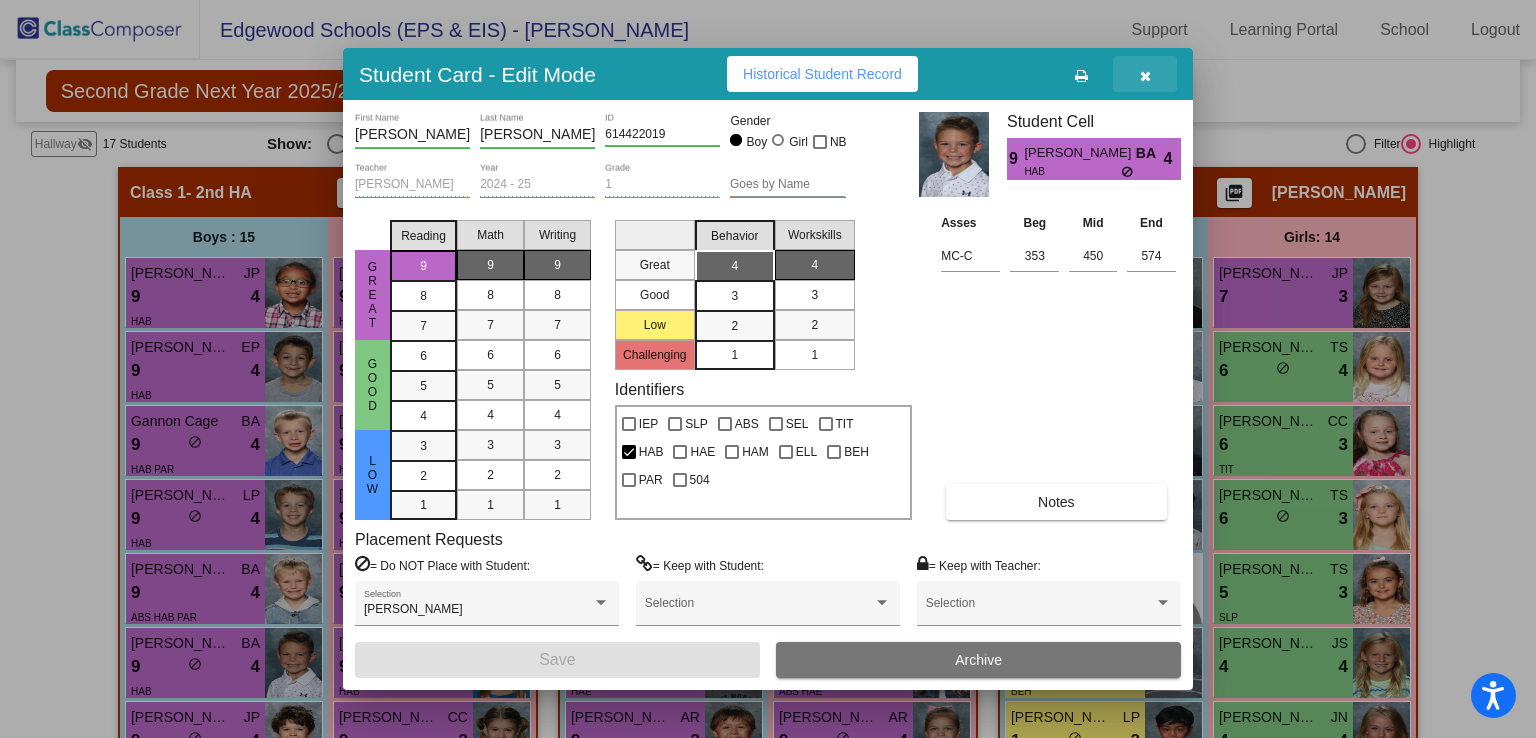 click at bounding box center [1145, 74] 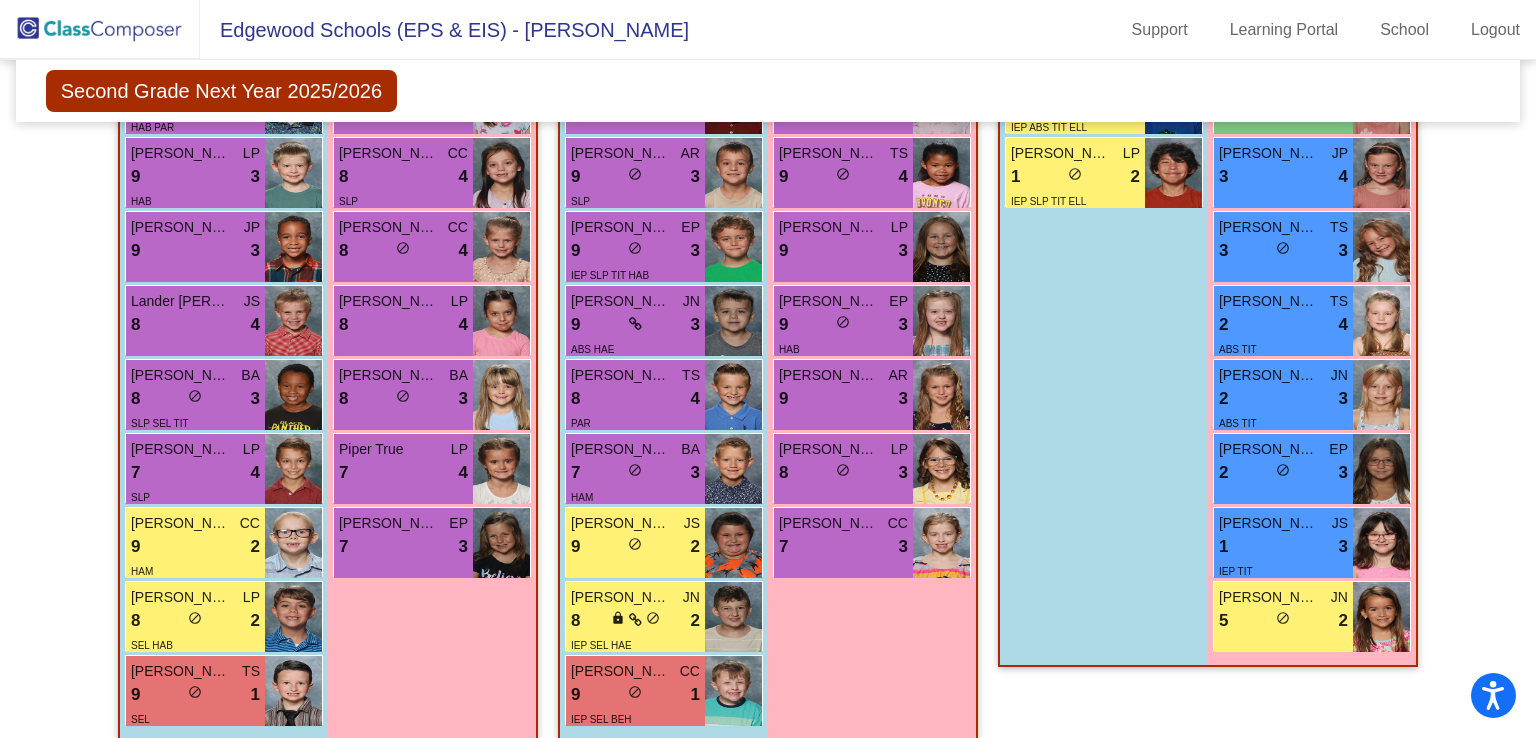 scroll, scrollTop: 1184, scrollLeft: 0, axis: vertical 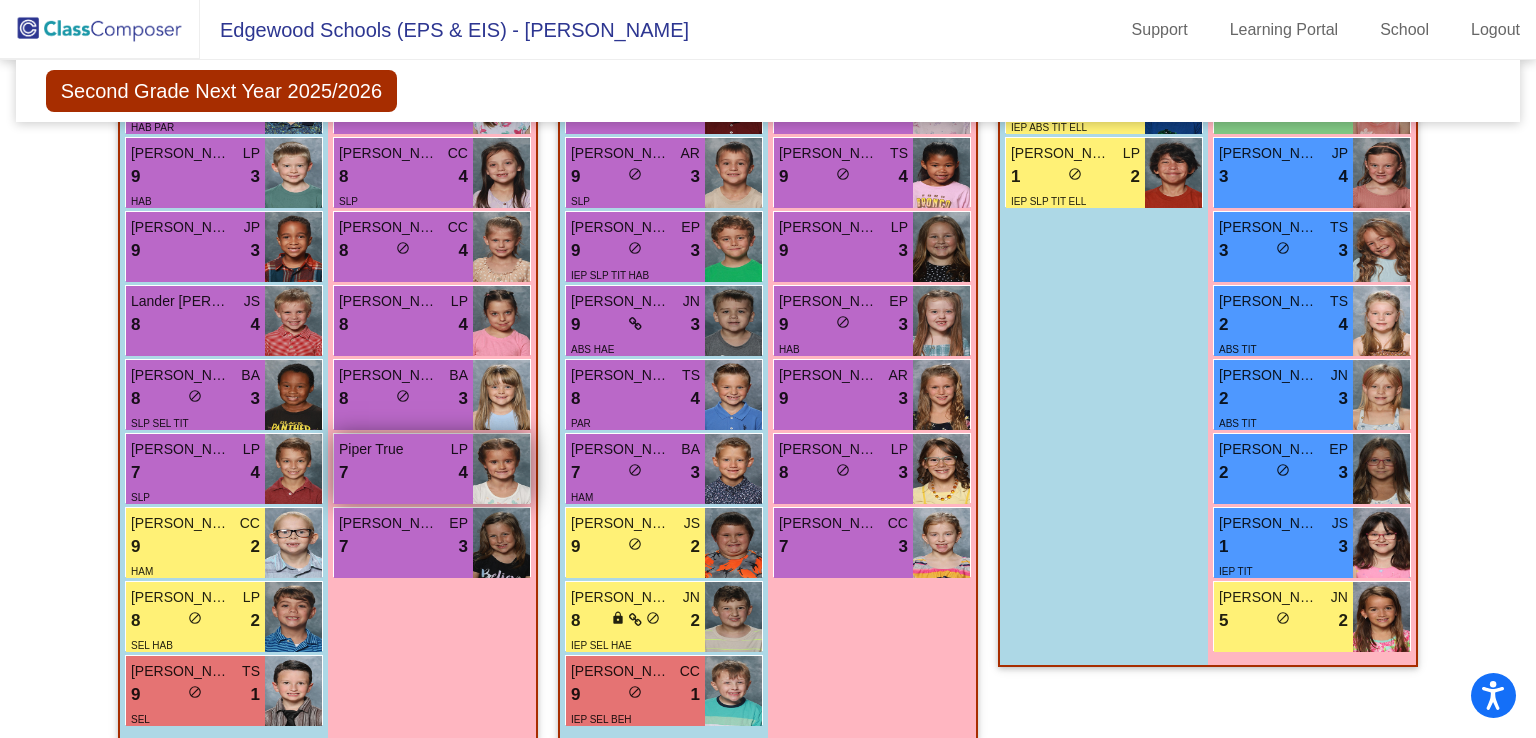 click on "7 lock do_not_disturb_alt 4" at bounding box center [403, 473] 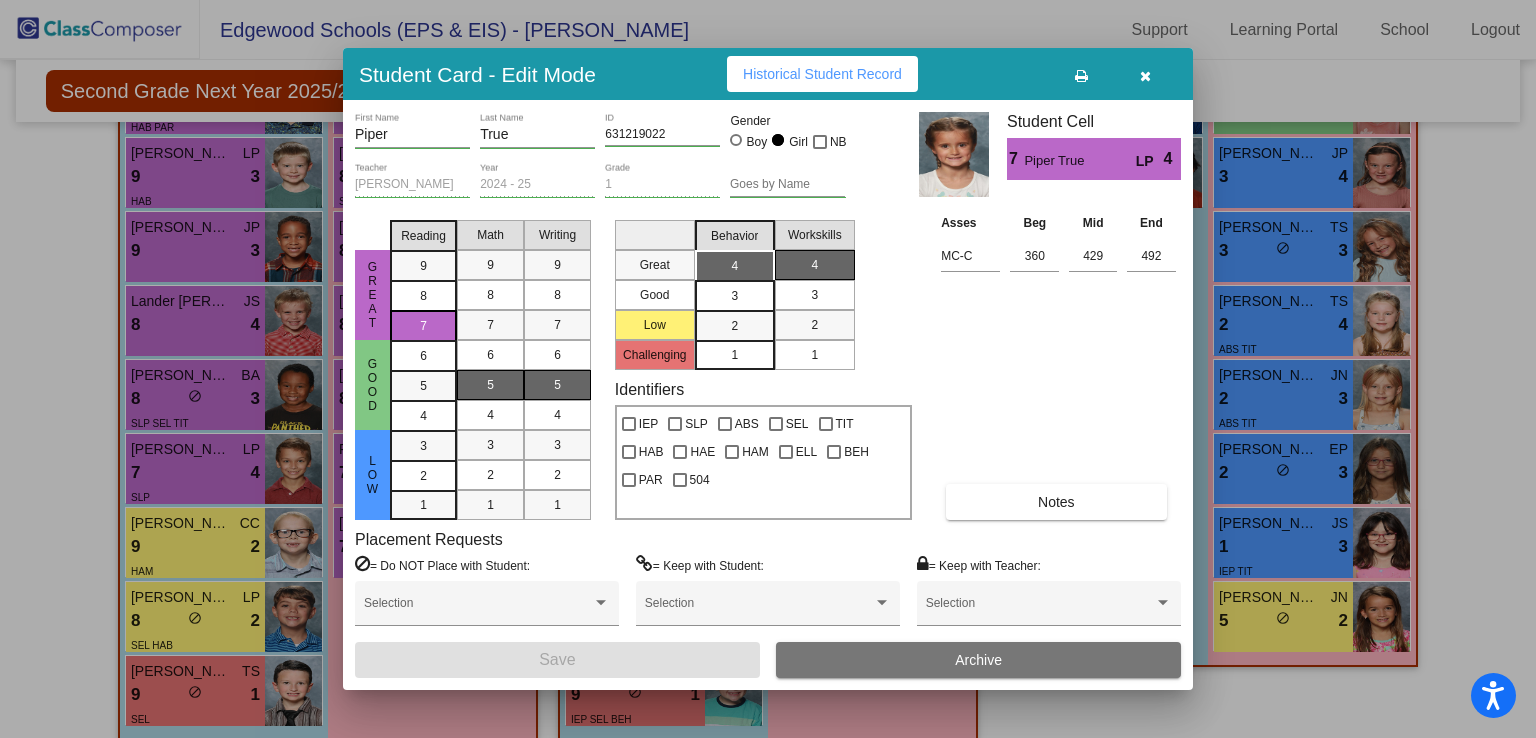 click on "Notes" at bounding box center (1056, 502) 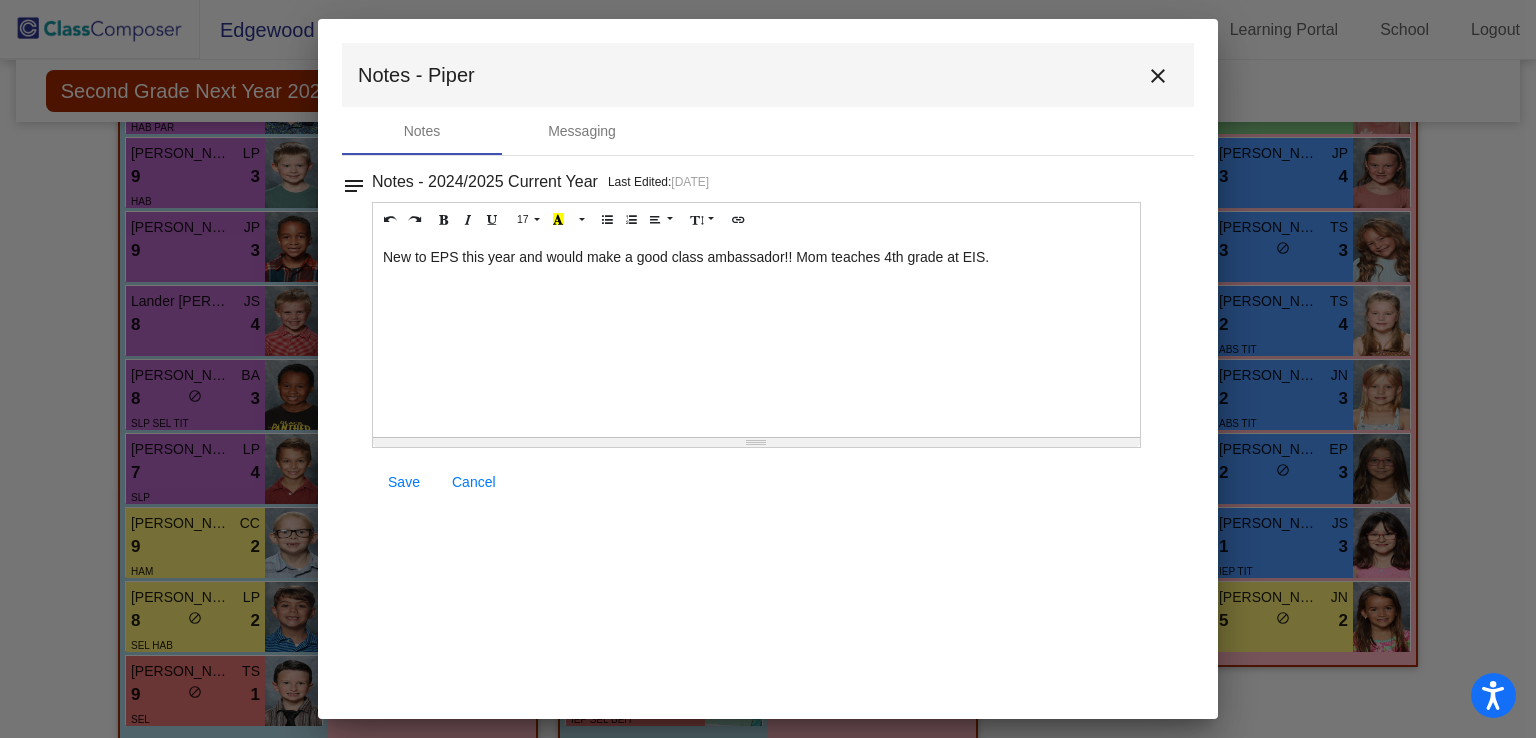 click on "close" at bounding box center [1158, 76] 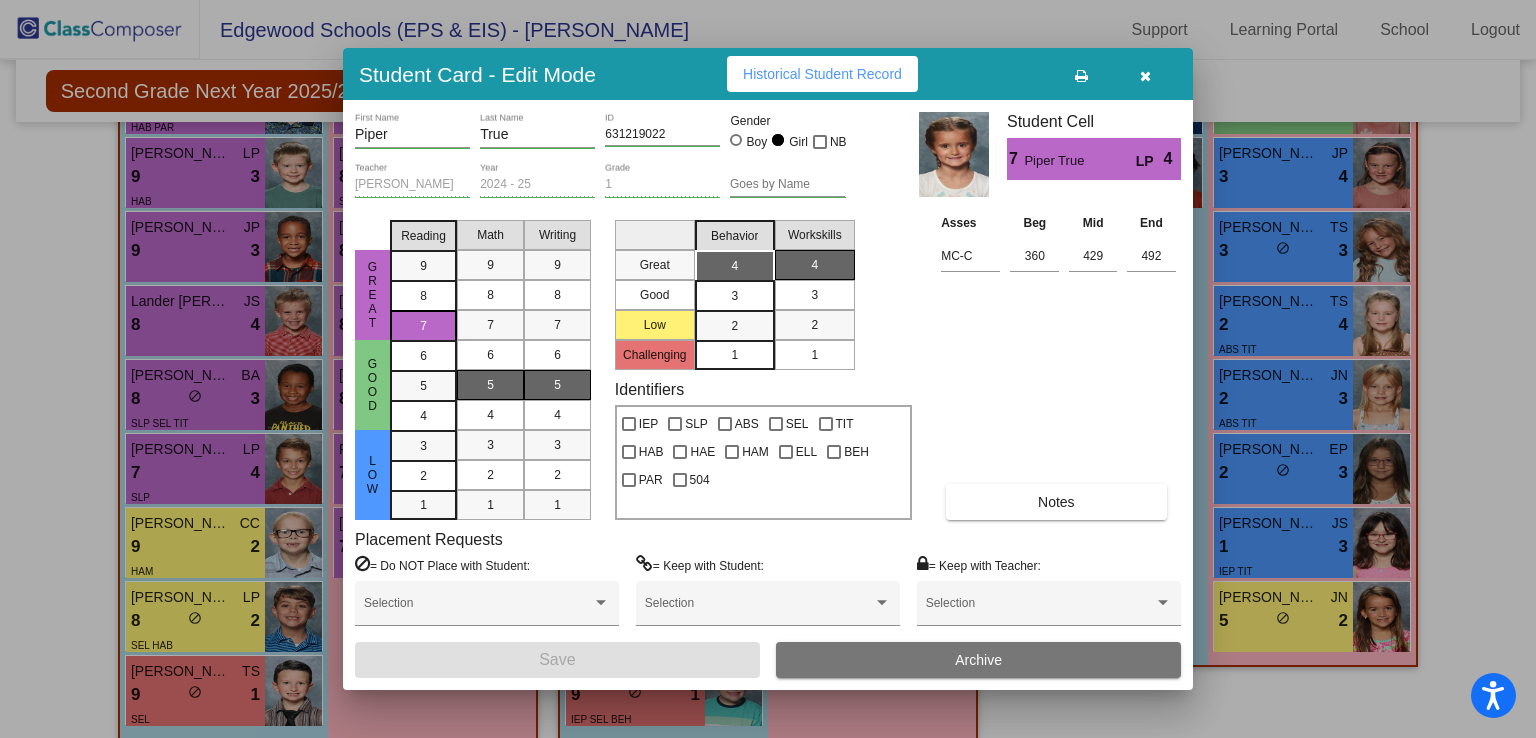 click at bounding box center (1145, 74) 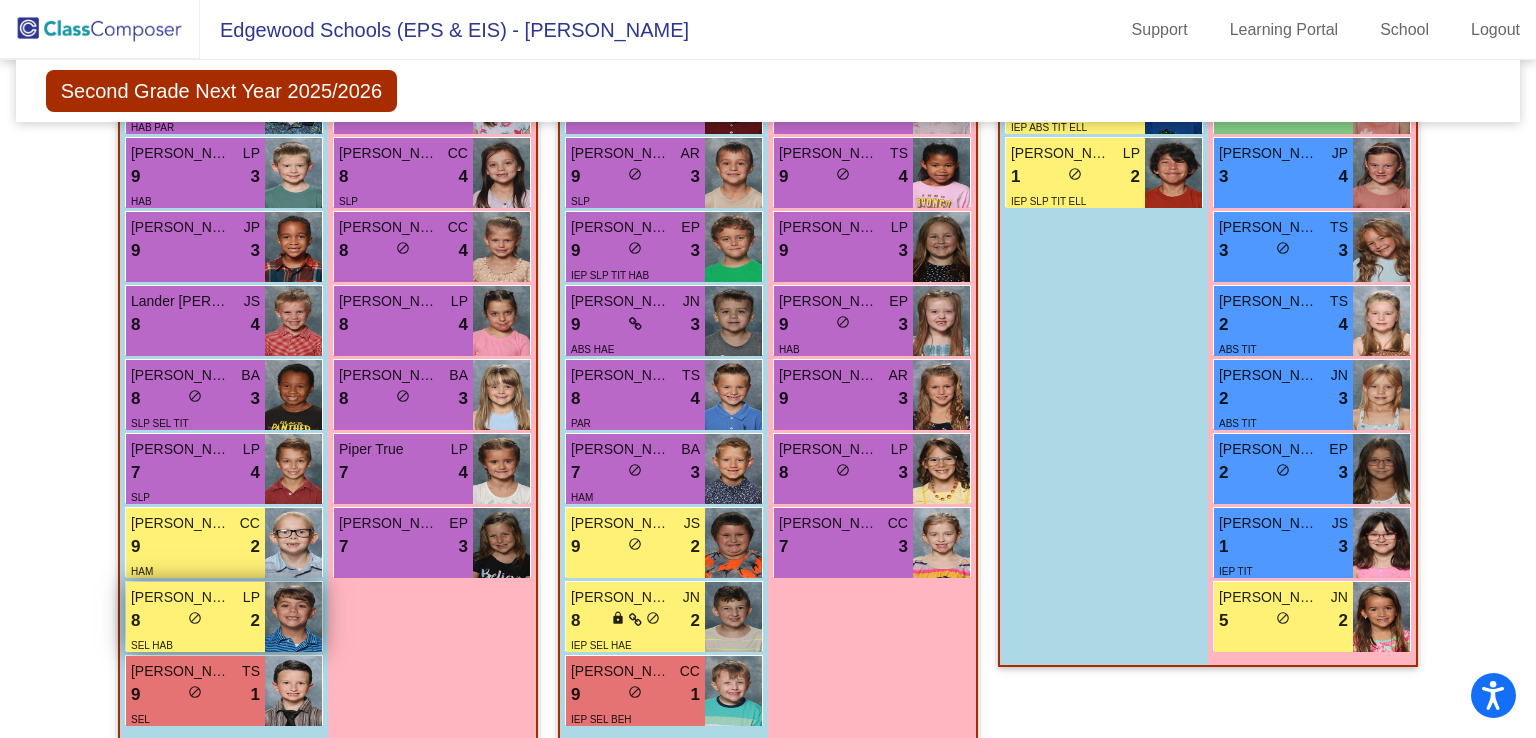 click on "do_not_disturb_alt" at bounding box center (195, 618) 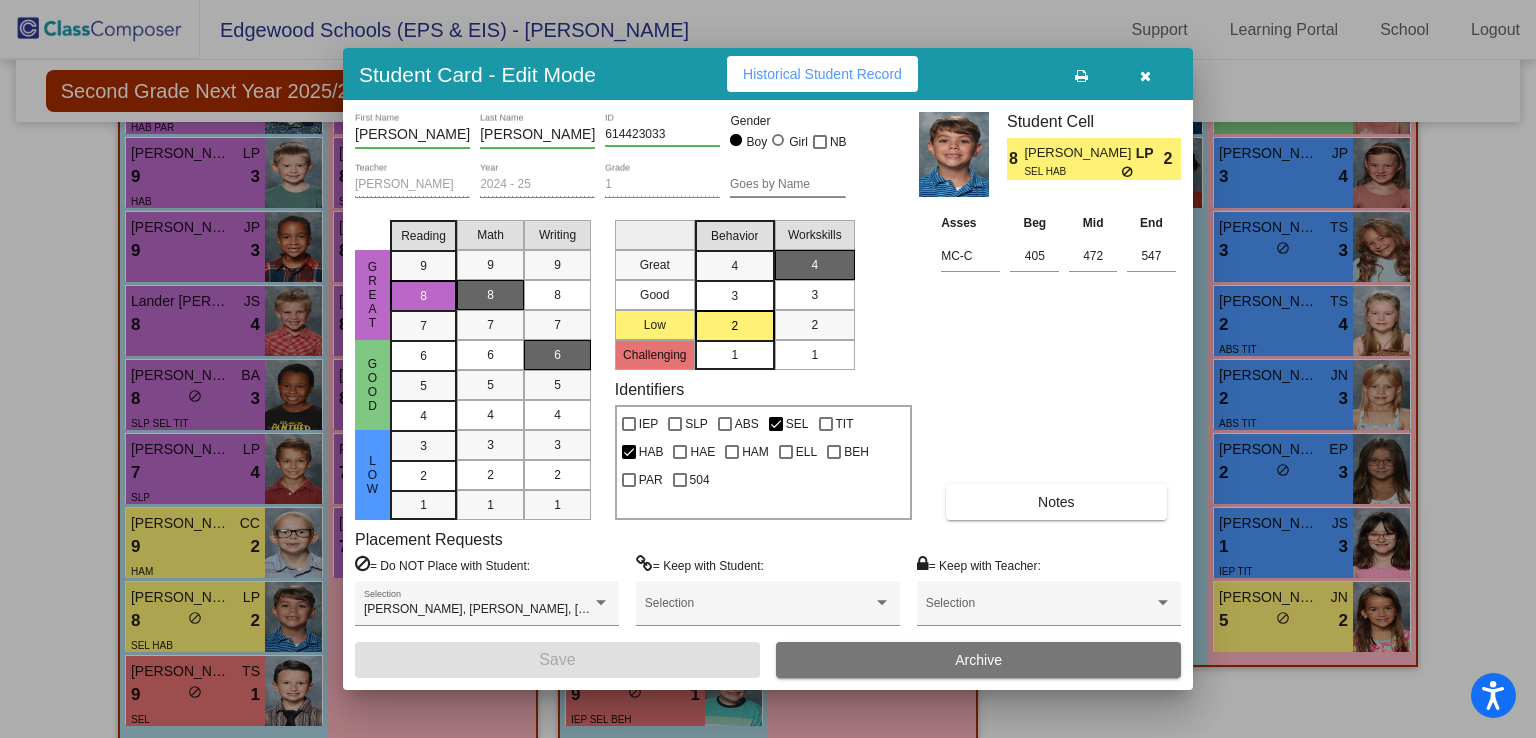 click at bounding box center (1145, 74) 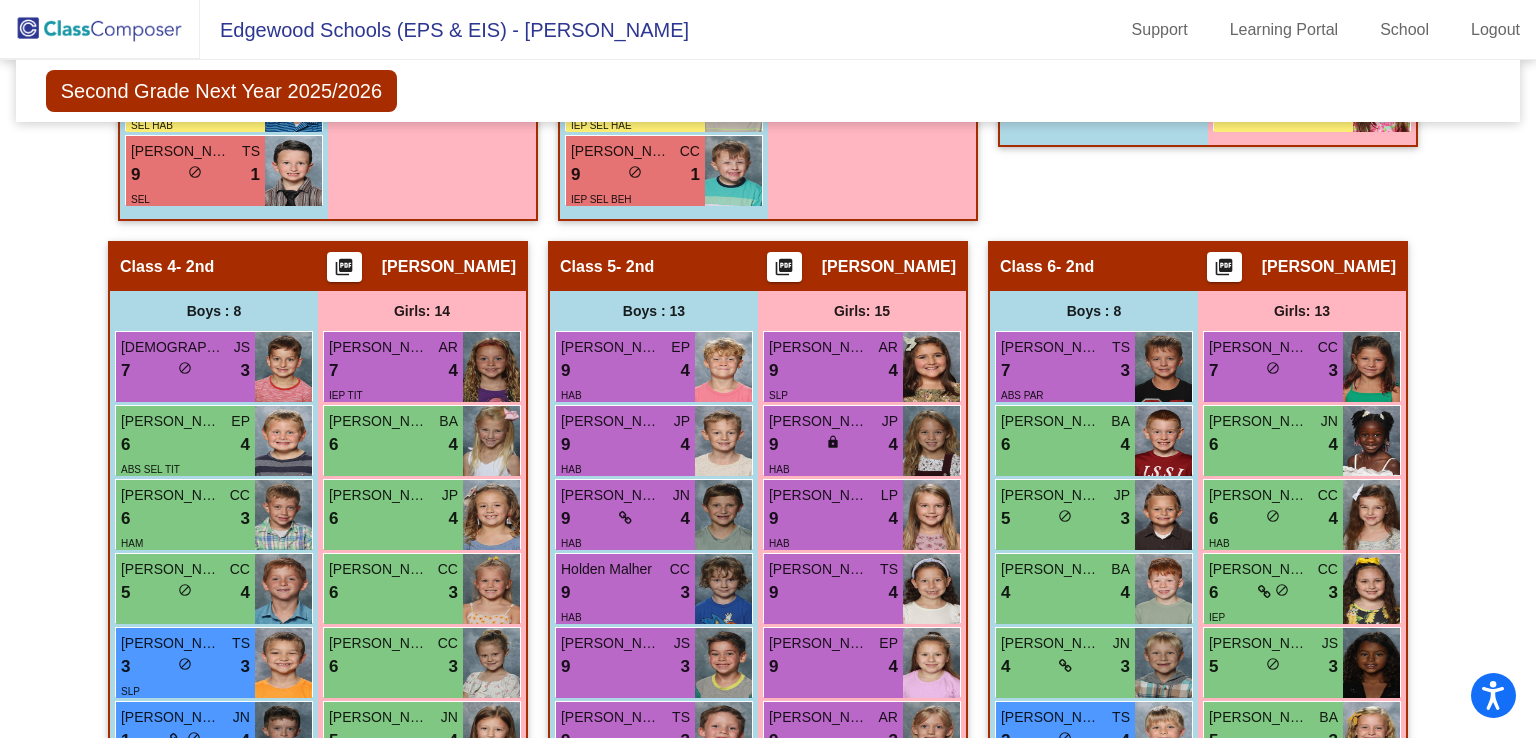 scroll, scrollTop: 1704, scrollLeft: 0, axis: vertical 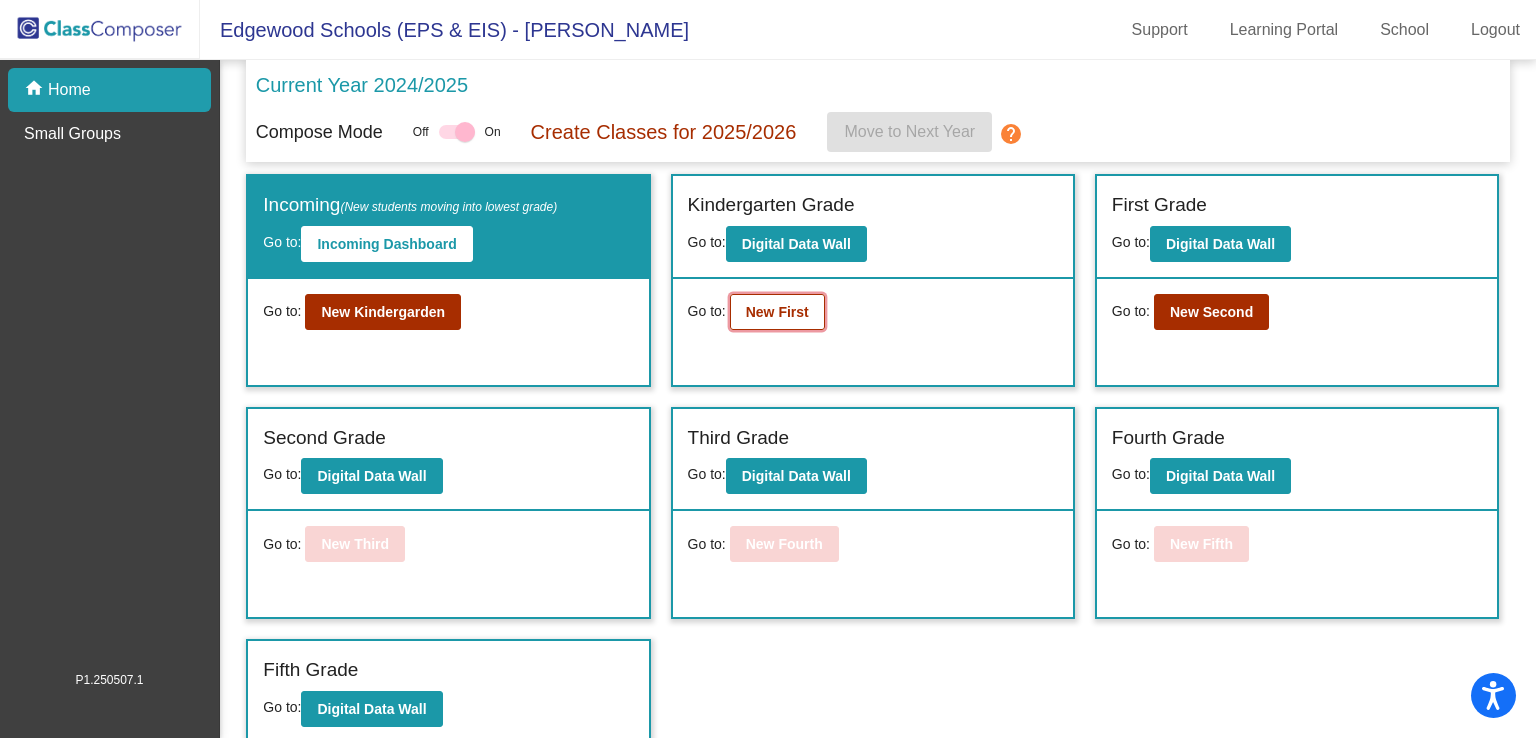 click on "New First" 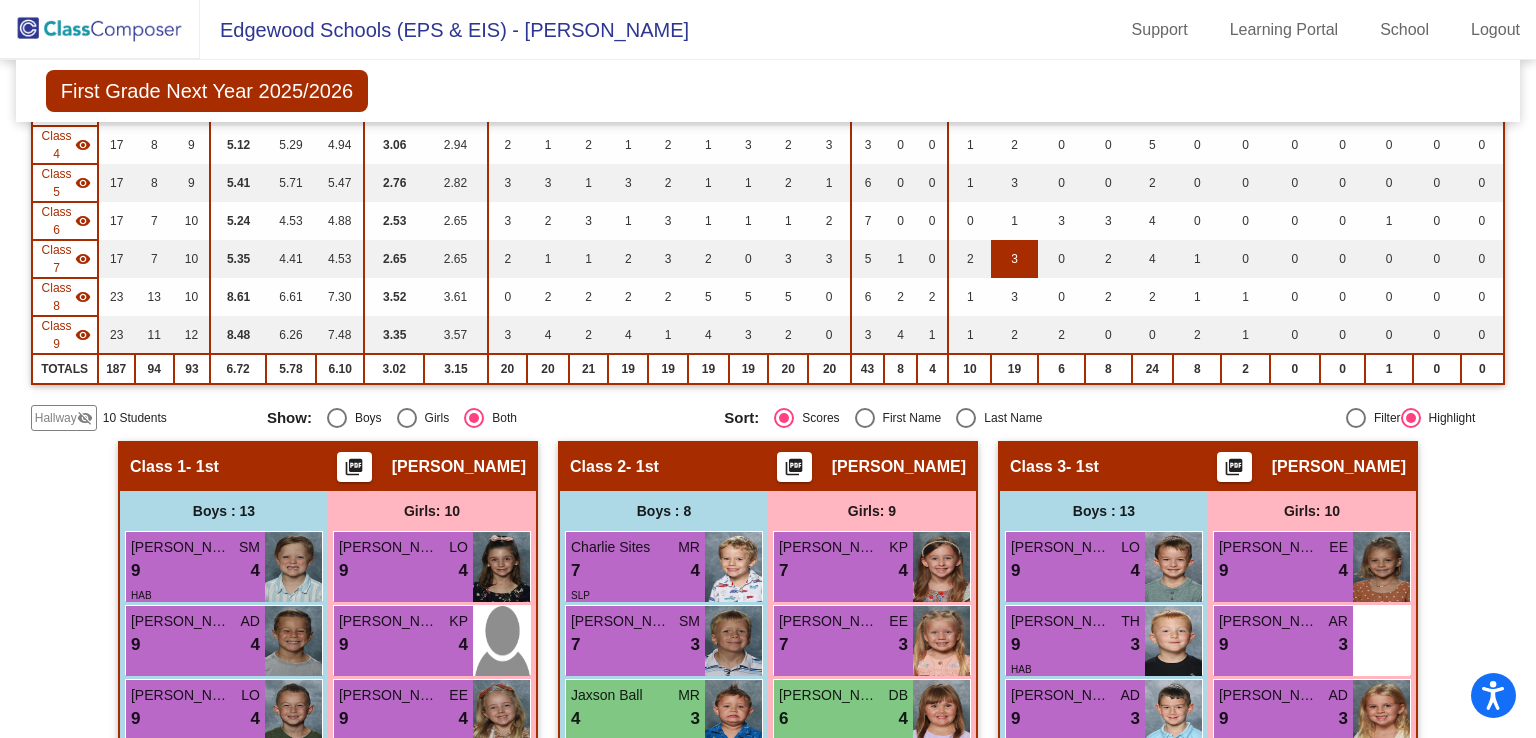 scroll, scrollTop: 0, scrollLeft: 0, axis: both 